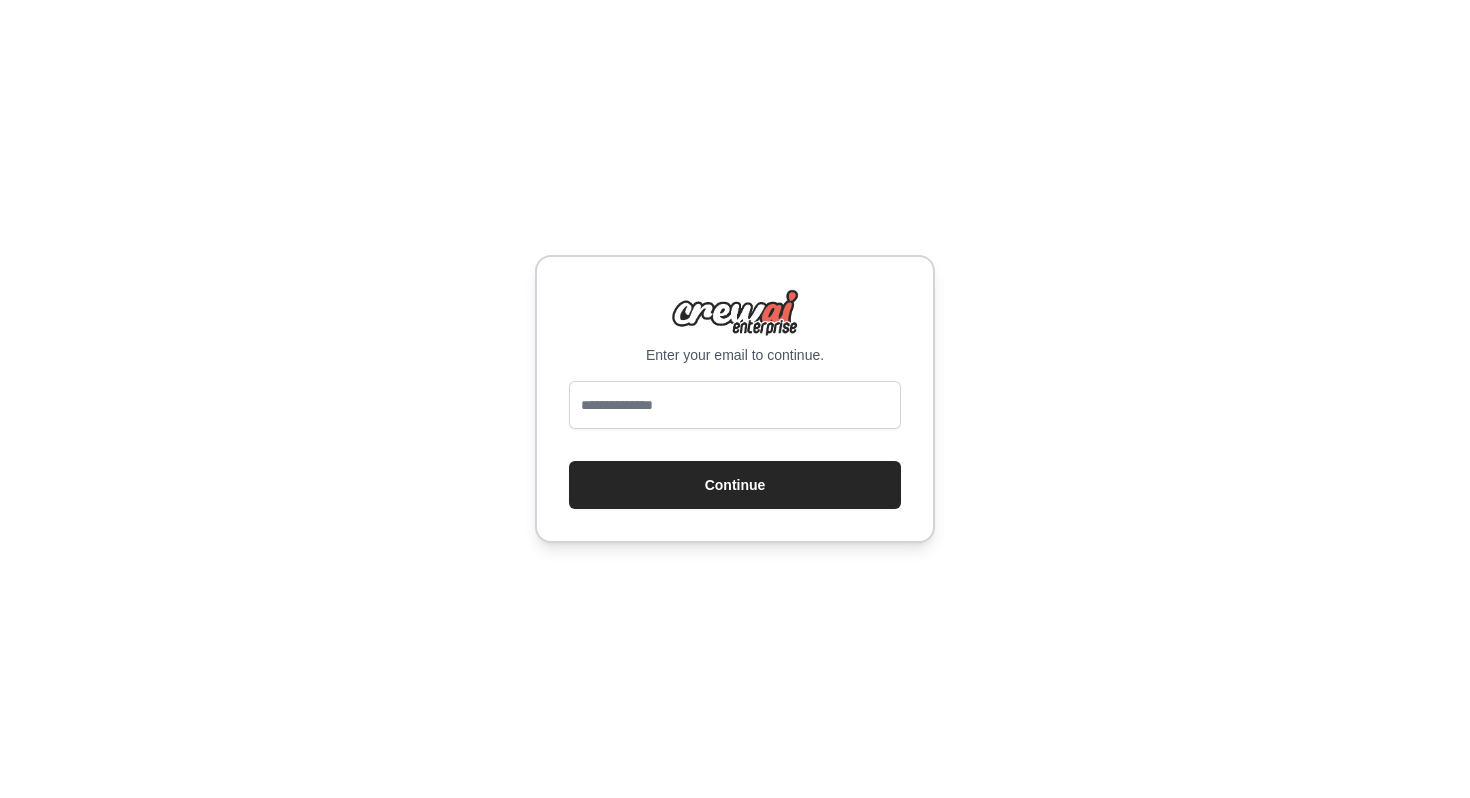 scroll, scrollTop: 0, scrollLeft: 0, axis: both 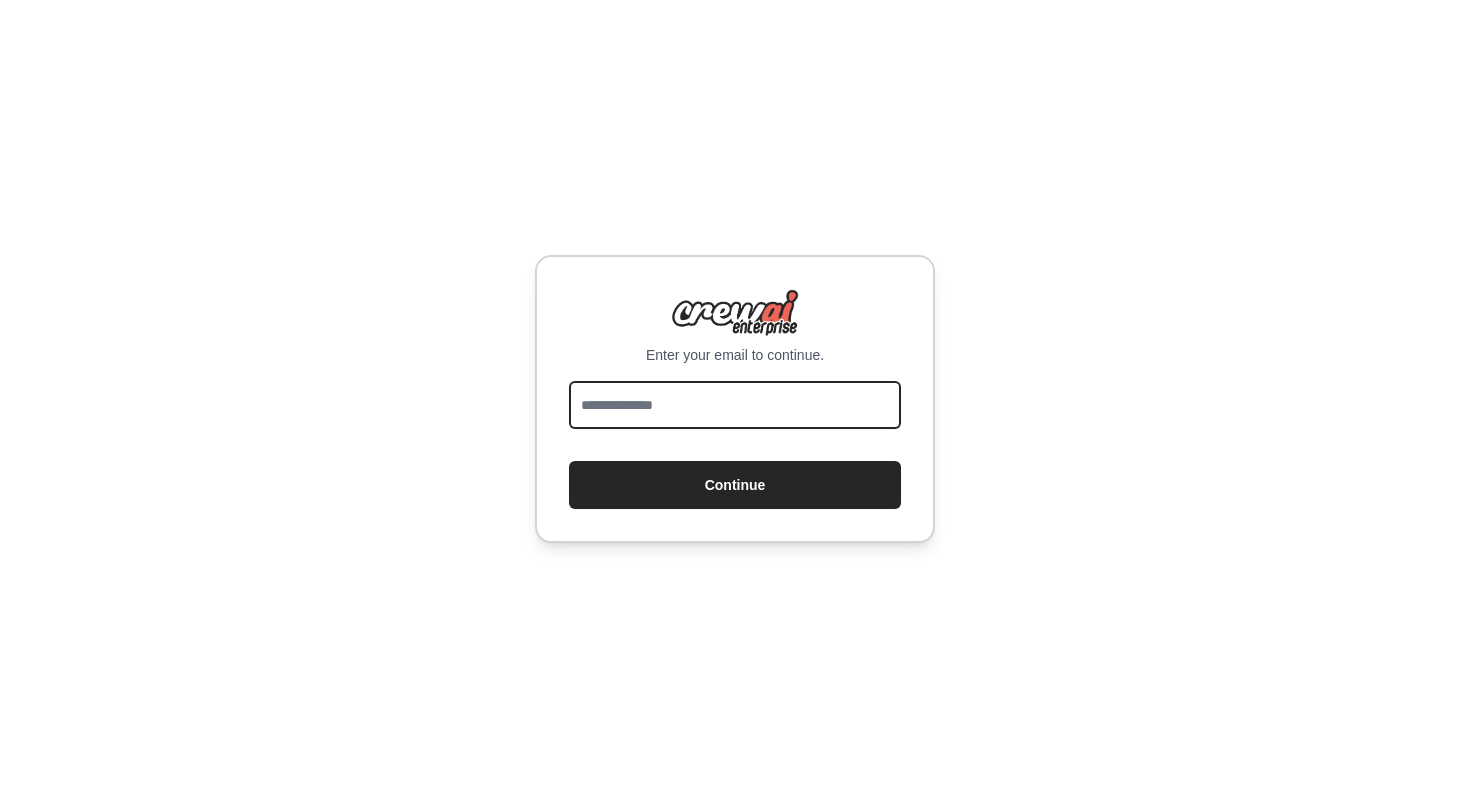 click at bounding box center (735, 405) 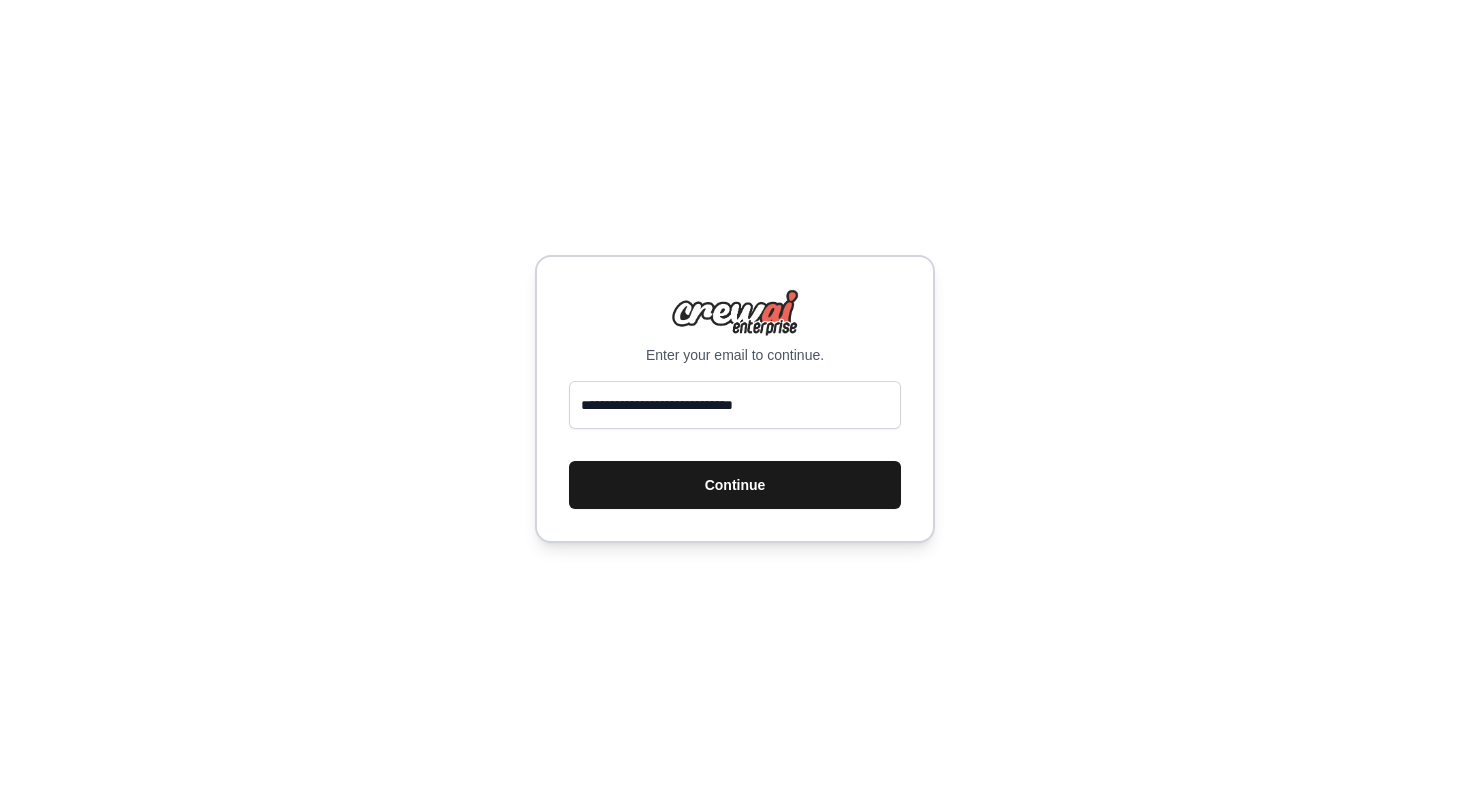 click on "Continue" at bounding box center [735, 485] 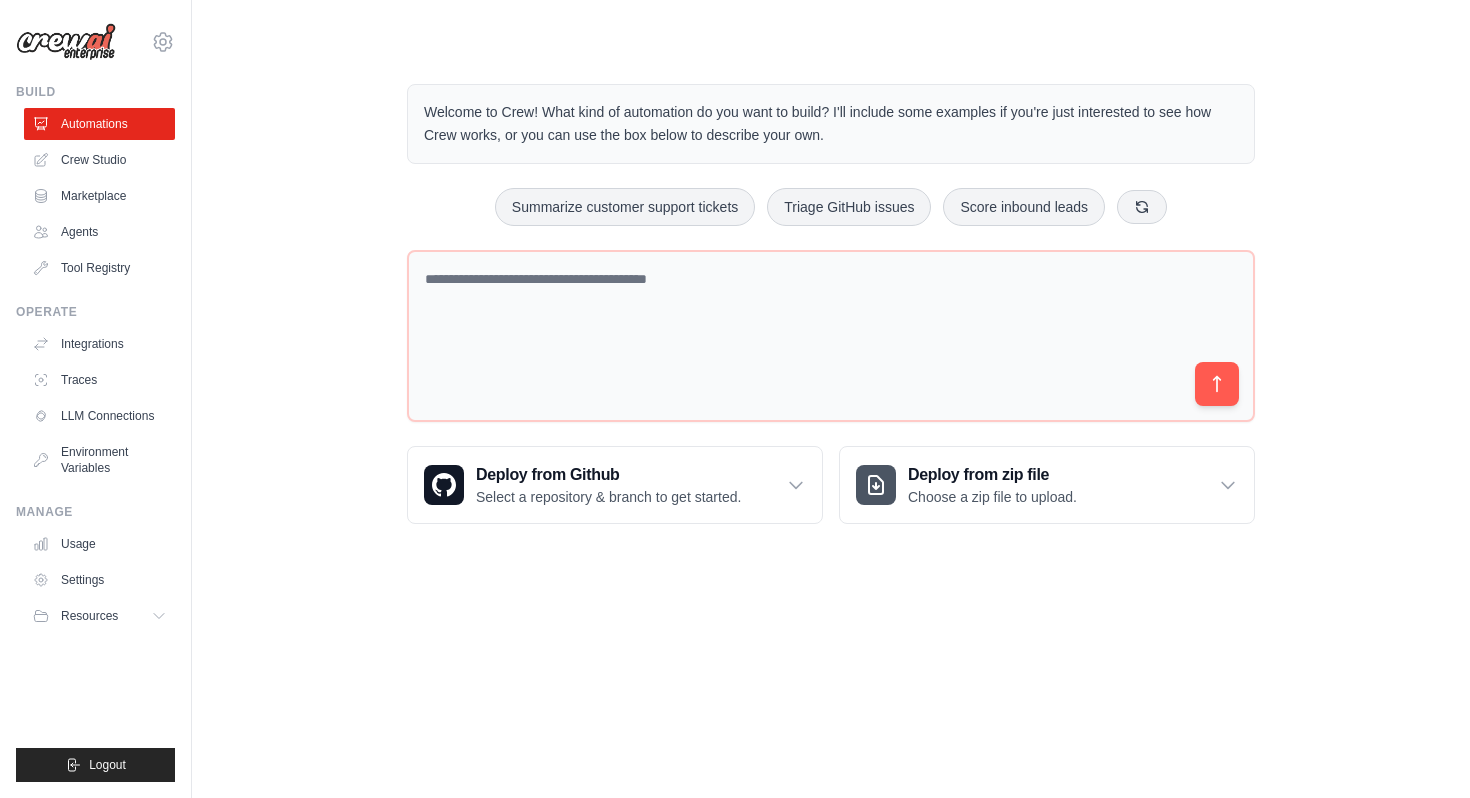 scroll, scrollTop: 0, scrollLeft: 0, axis: both 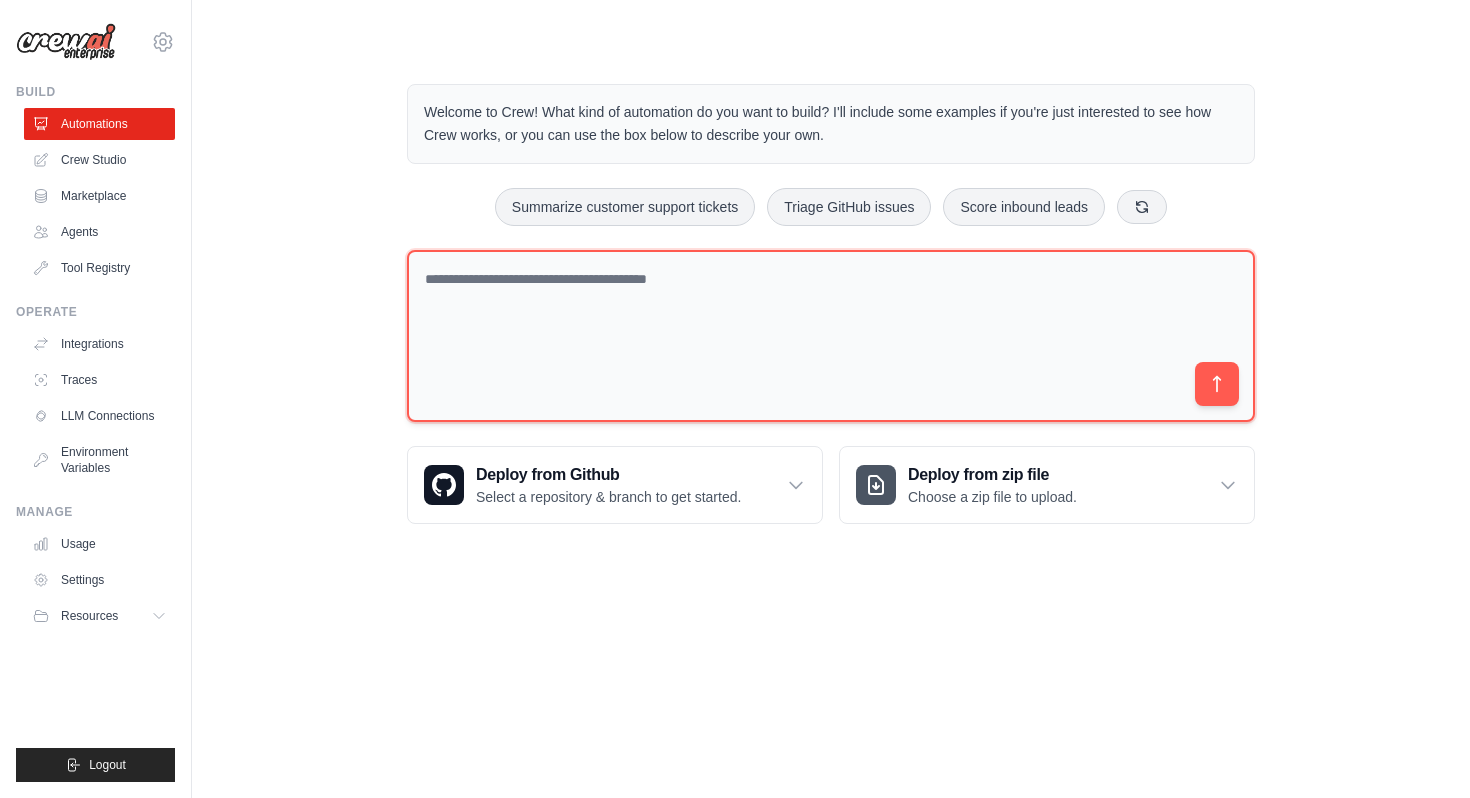click at bounding box center (831, 336) 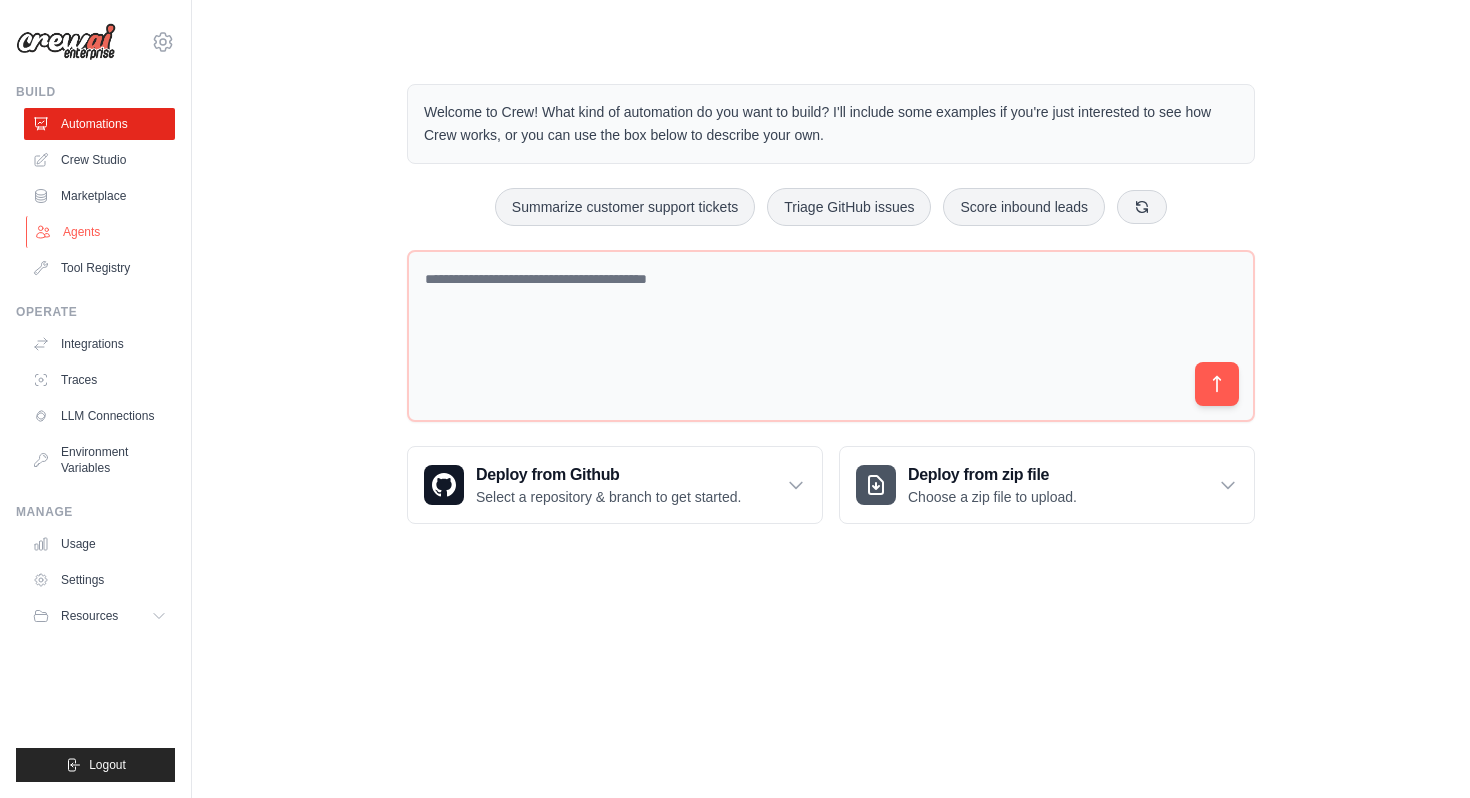 click on "Agents" at bounding box center [101, 232] 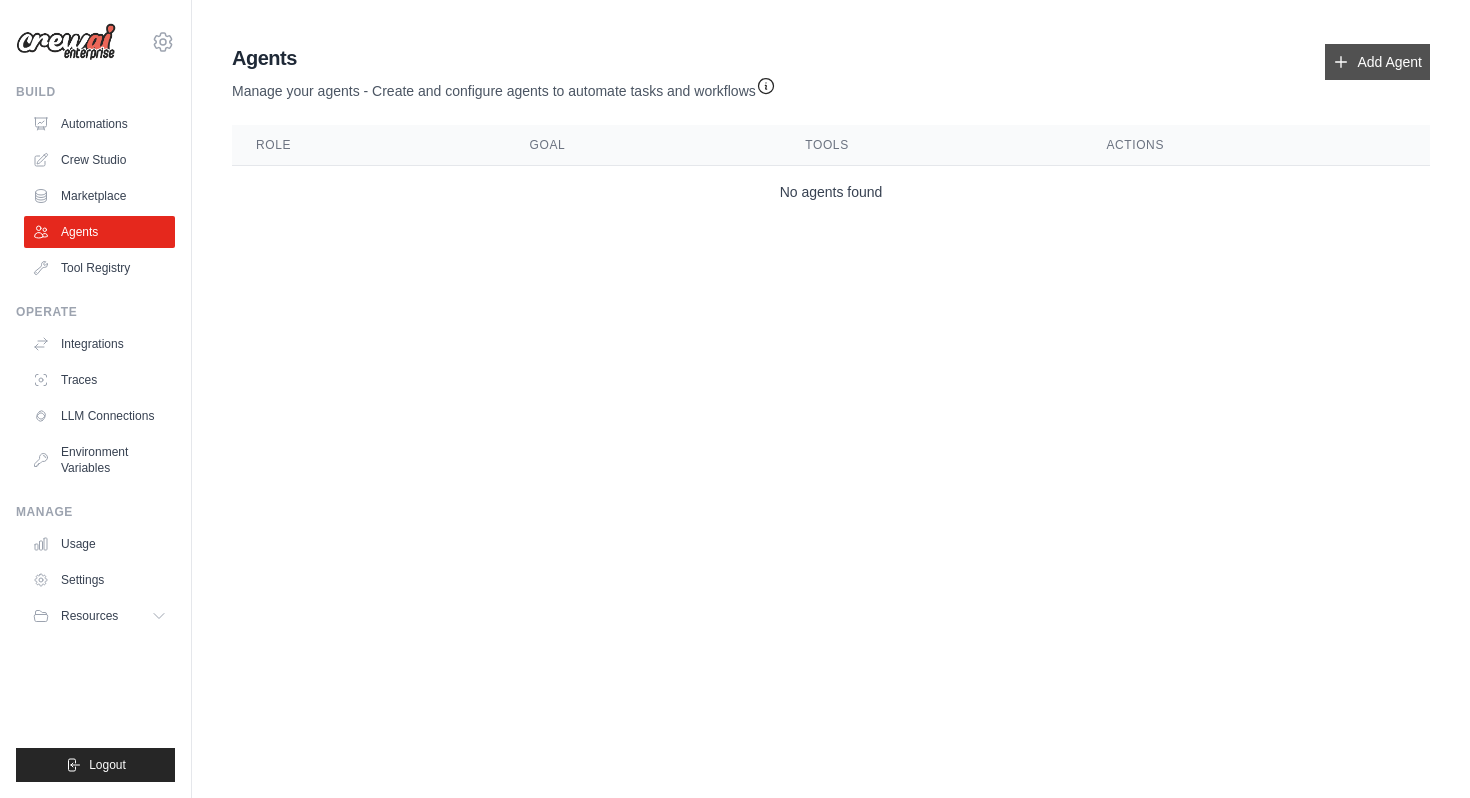 click on "Add Agent" at bounding box center [1377, 62] 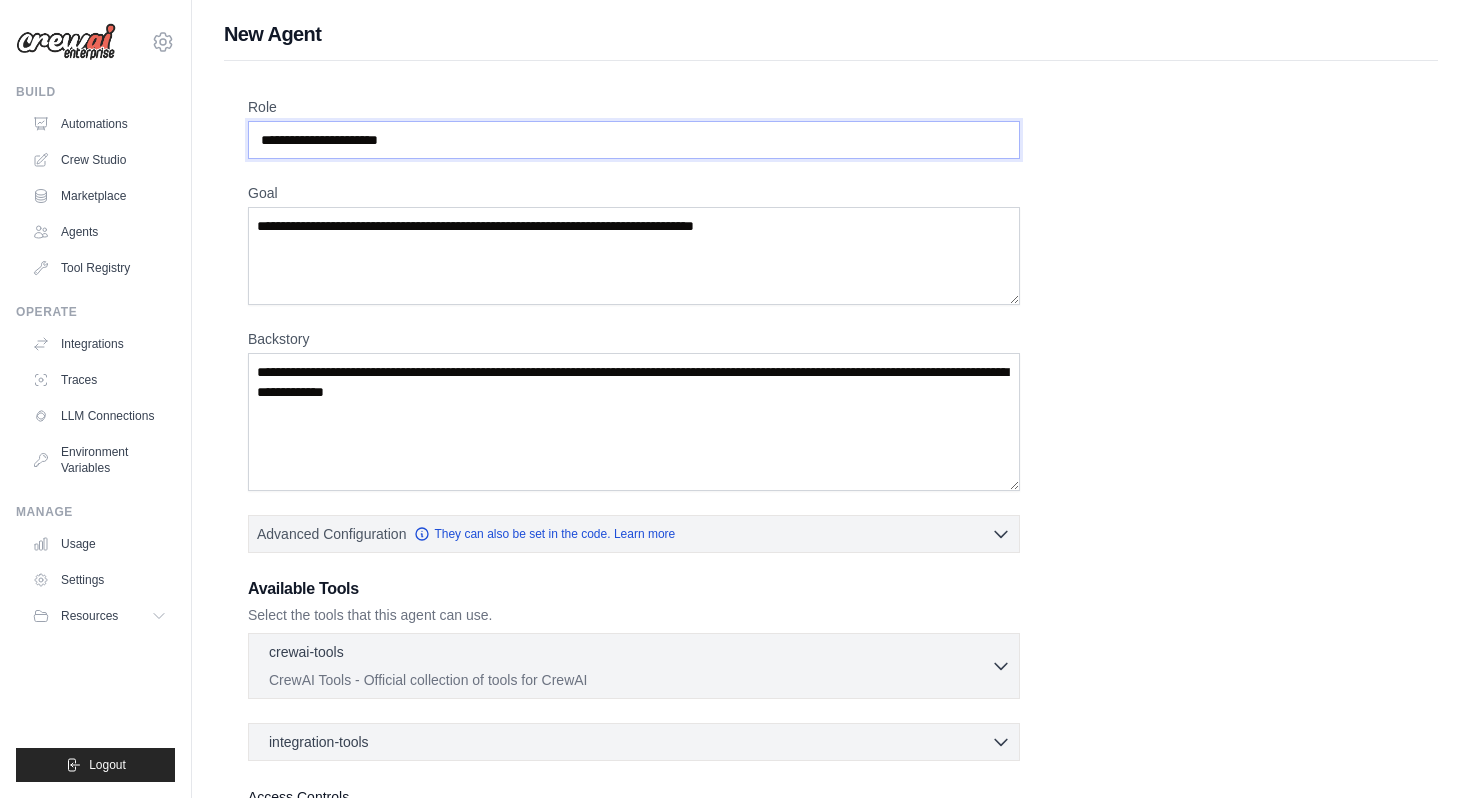 click on "Role" at bounding box center (634, 140) 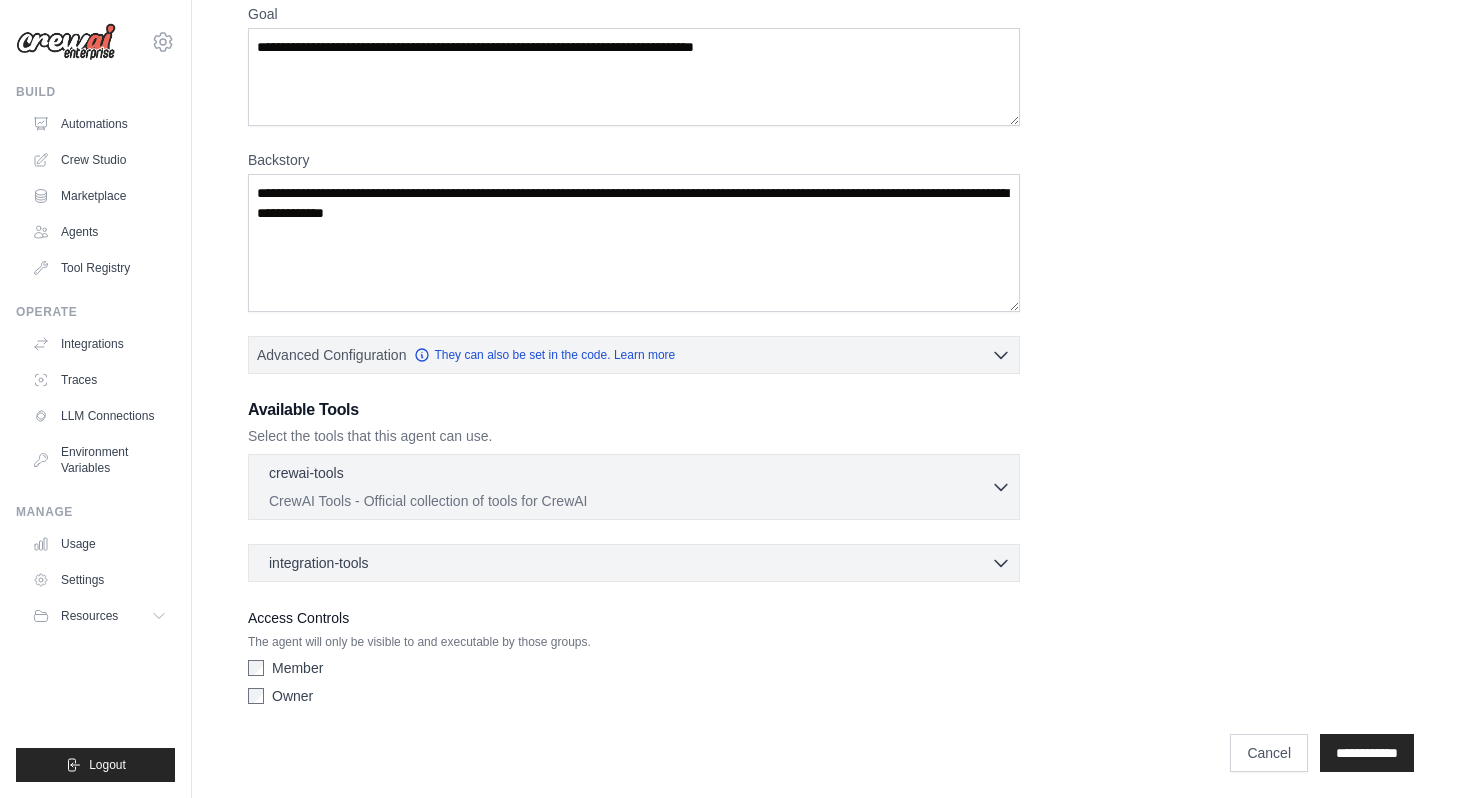scroll, scrollTop: 185, scrollLeft: 0, axis: vertical 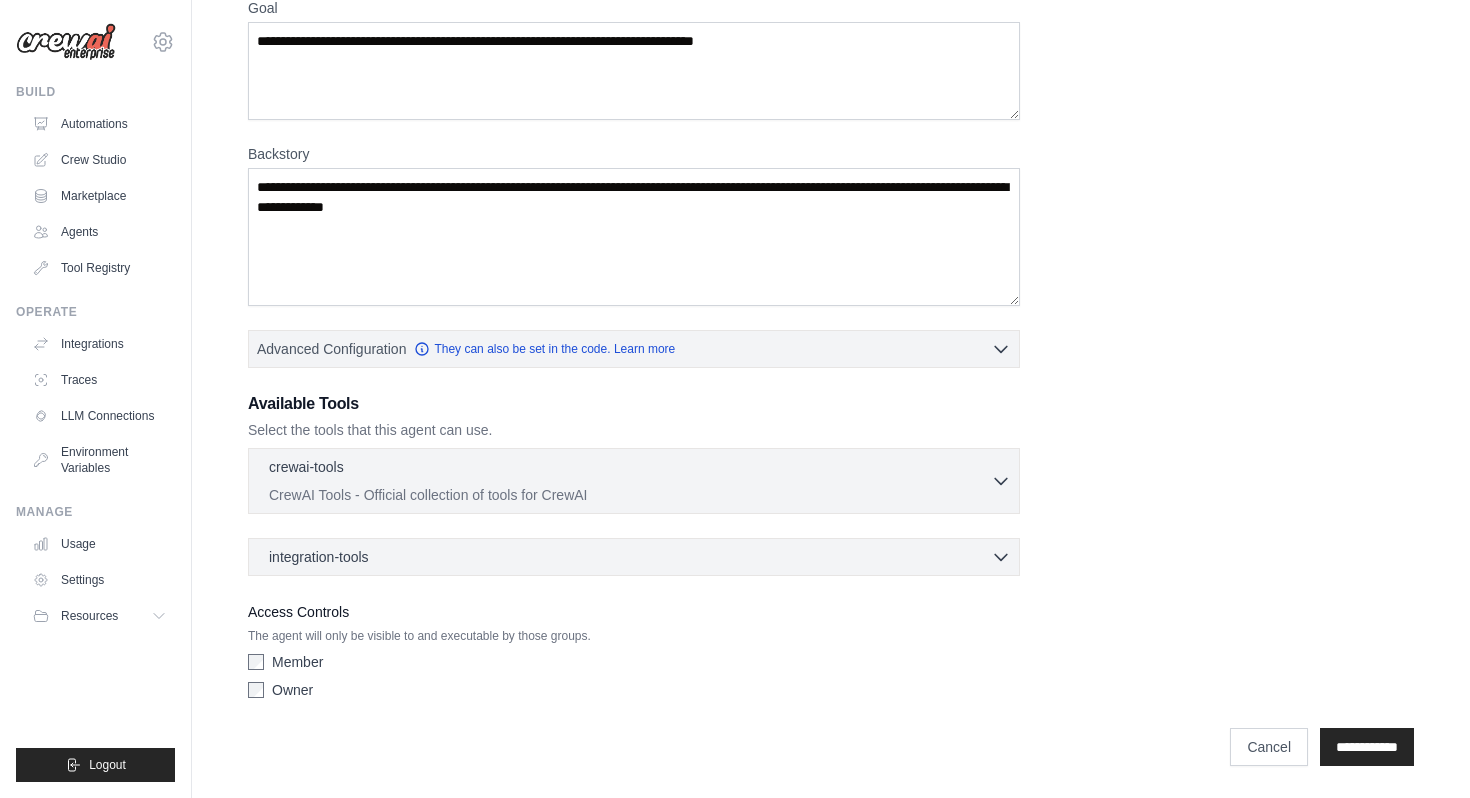 click on "Member" at bounding box center [297, 662] 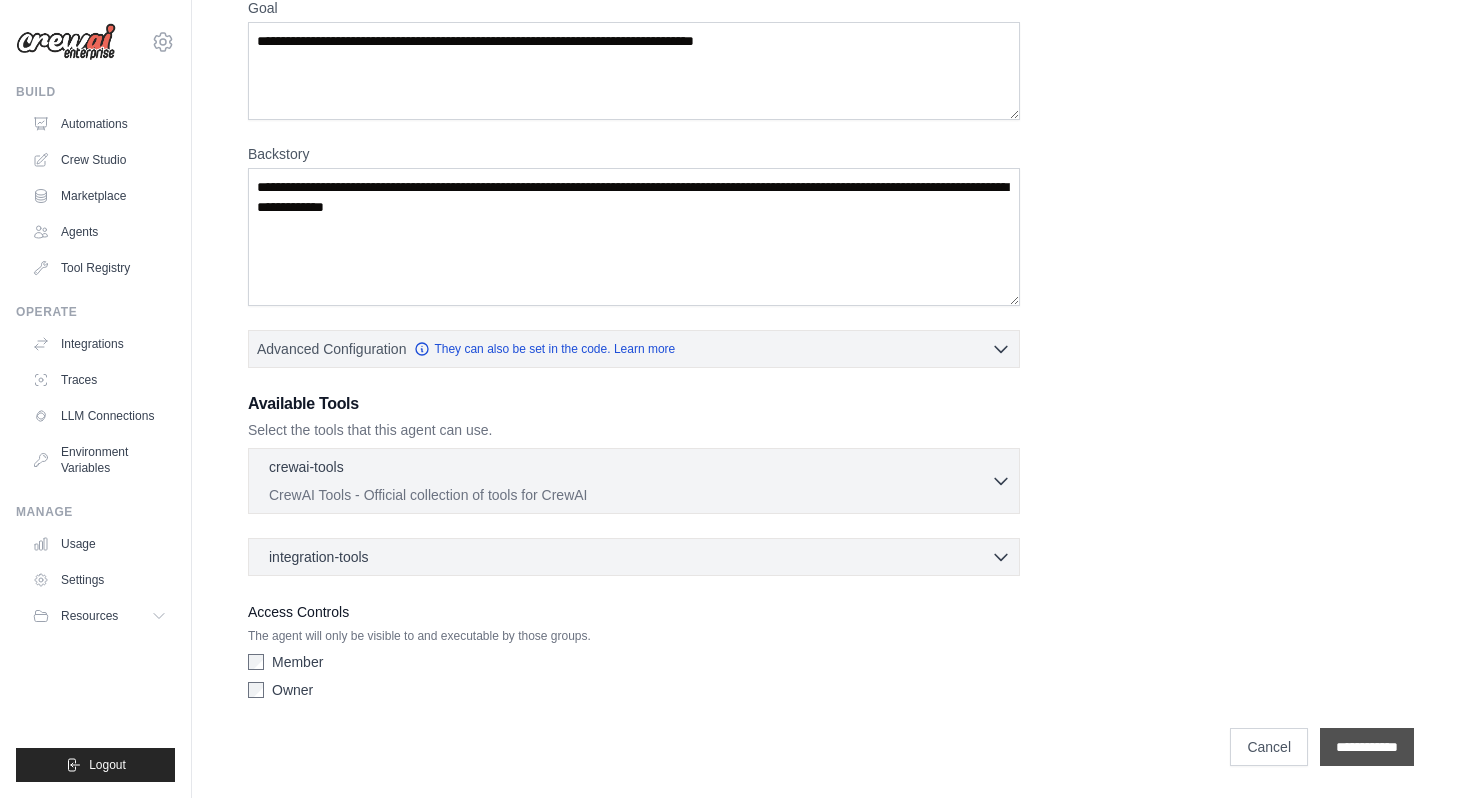click on "**********" at bounding box center (1367, 747) 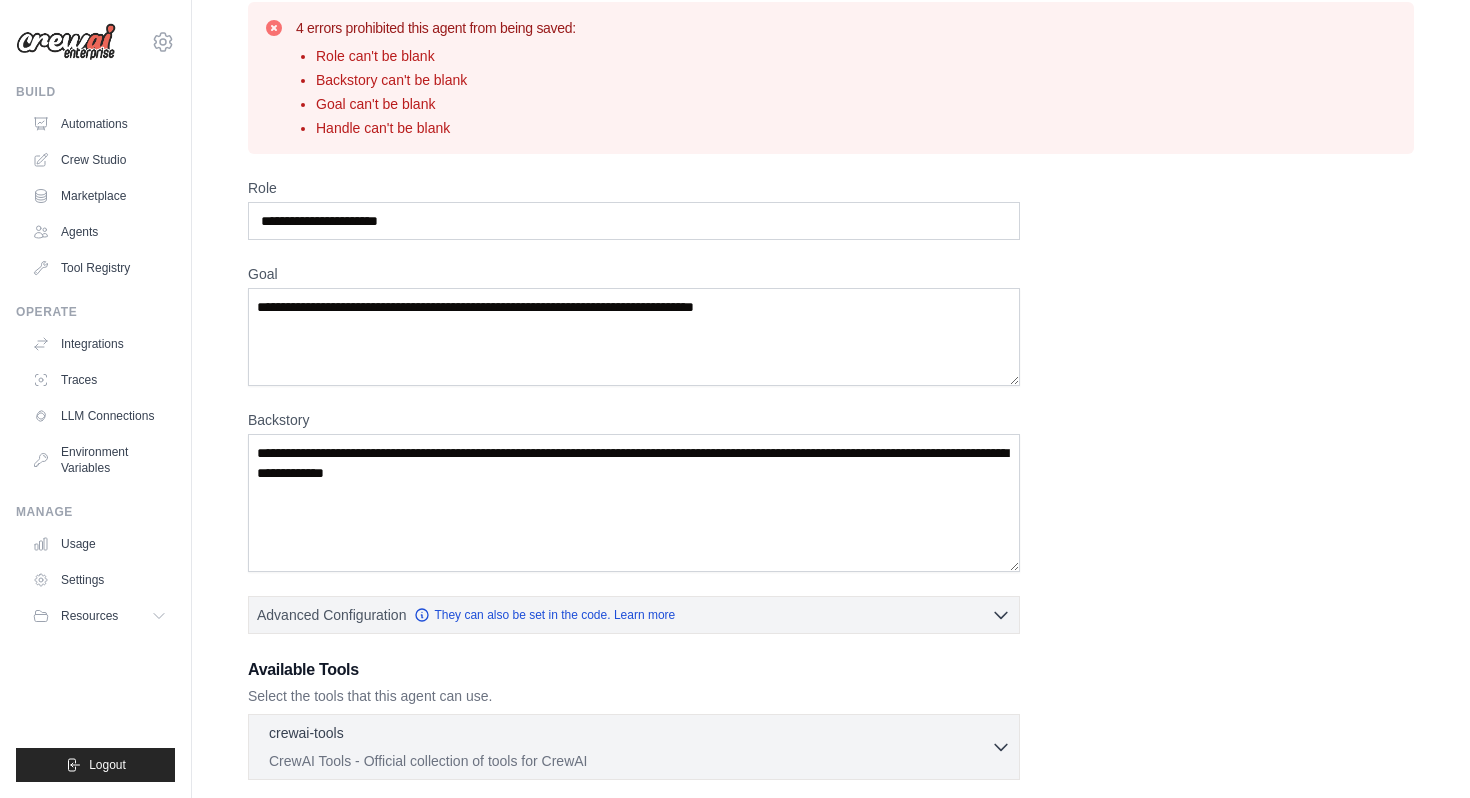 scroll, scrollTop: 0, scrollLeft: 0, axis: both 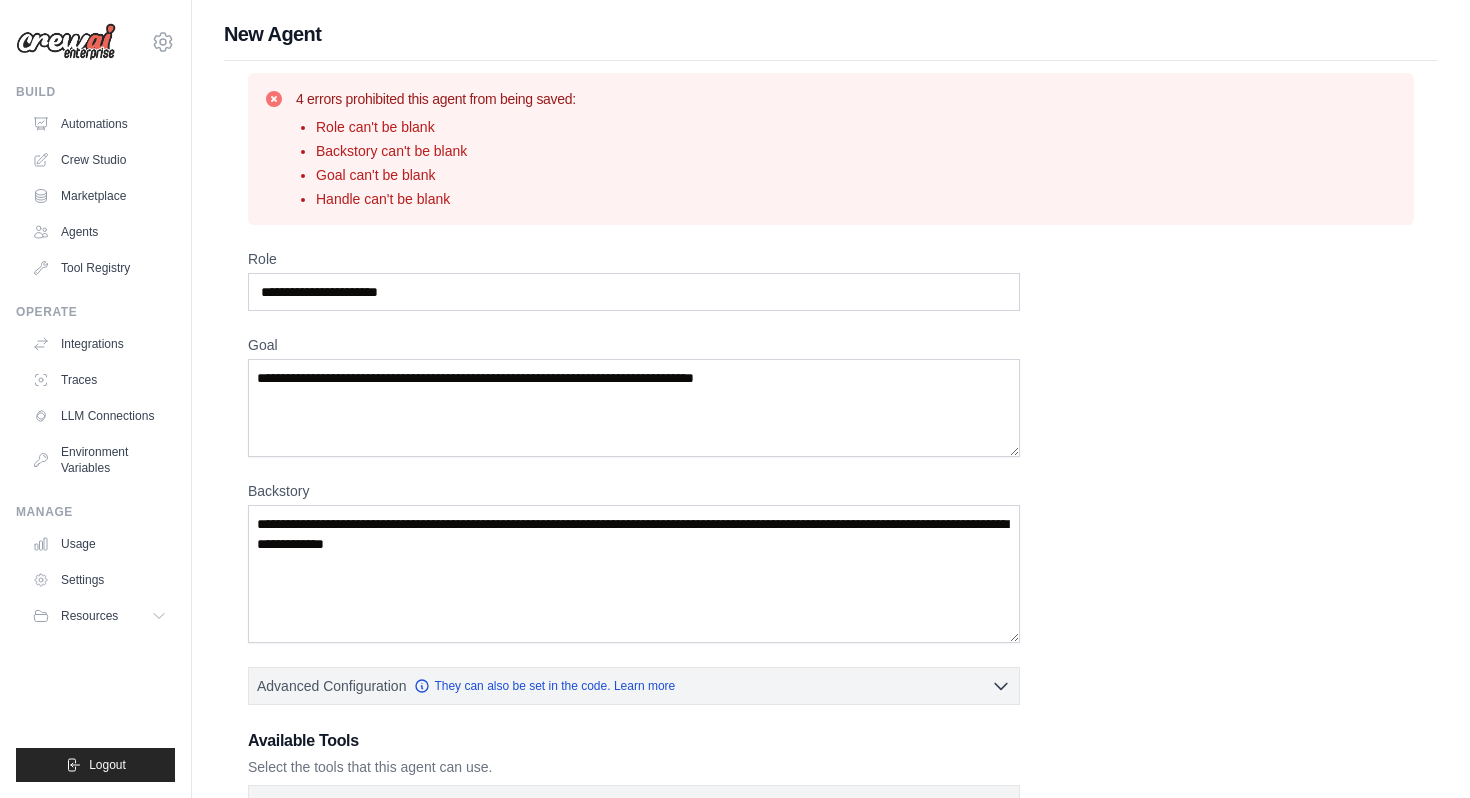 click on "4 errors
prohibited this agent from being saved:" at bounding box center (436, 99) 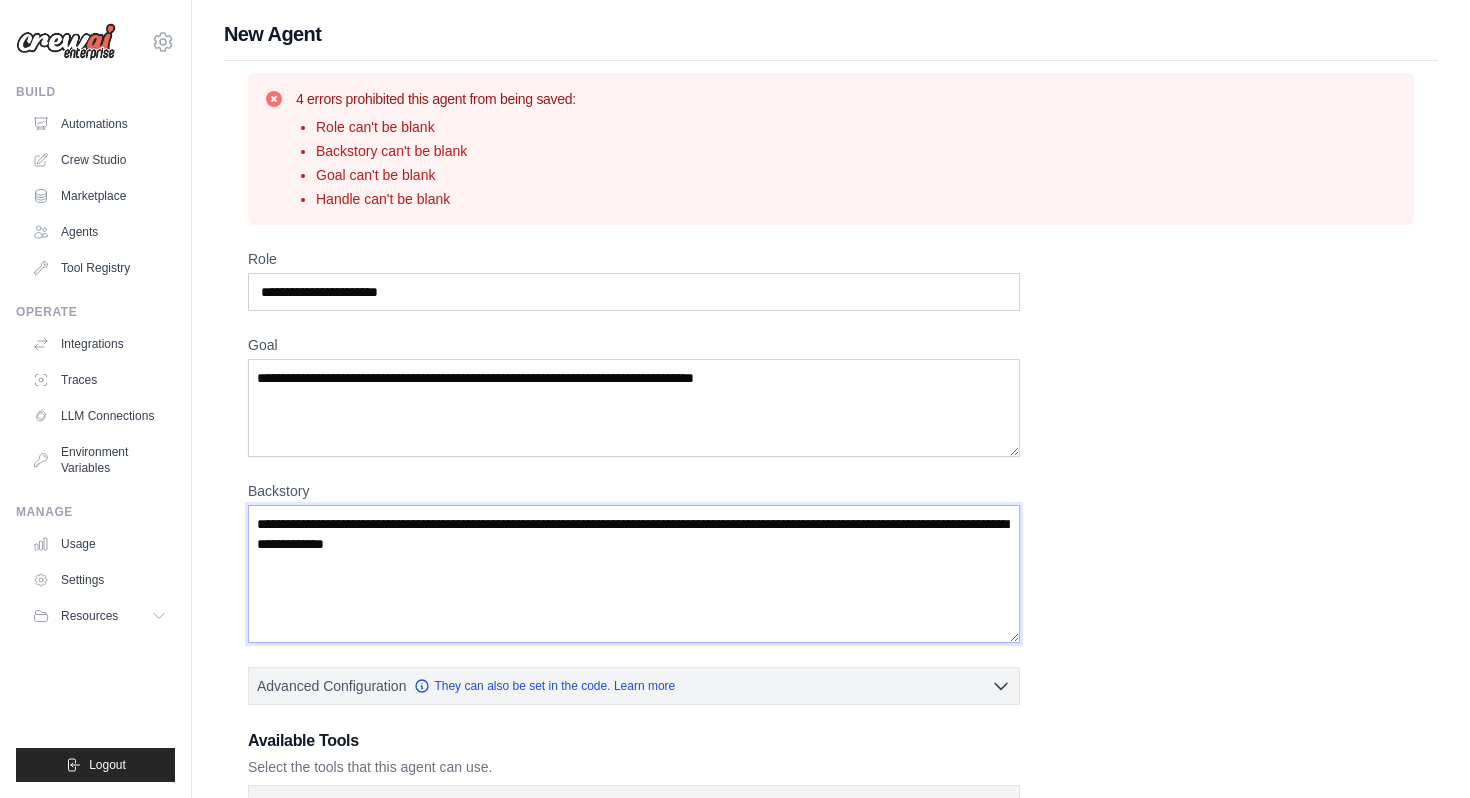 click on "Backstory" at bounding box center (634, 574) 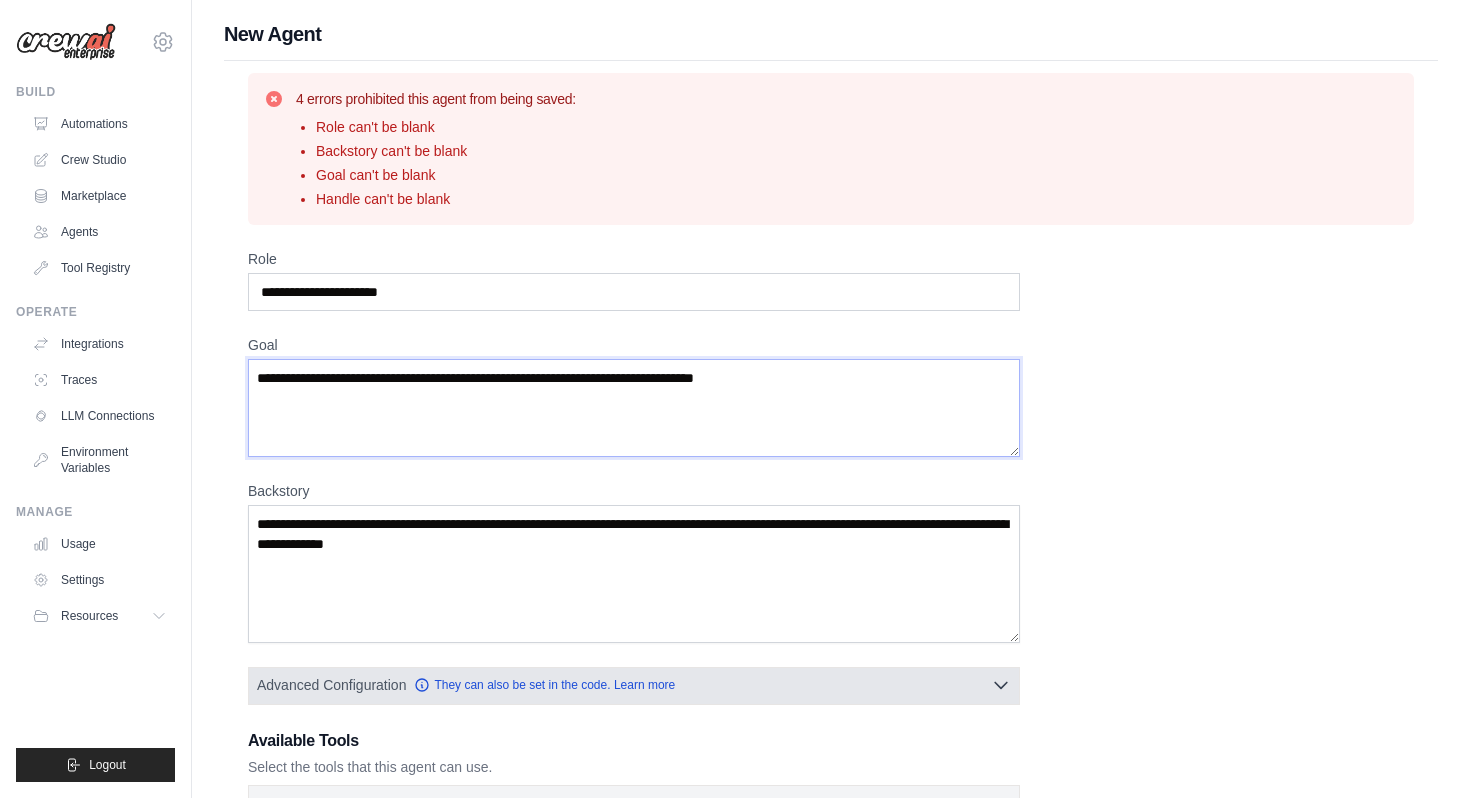 drag, startPoint x: 342, startPoint y: 413, endPoint x: 637, endPoint y: 674, distance: 393.88577 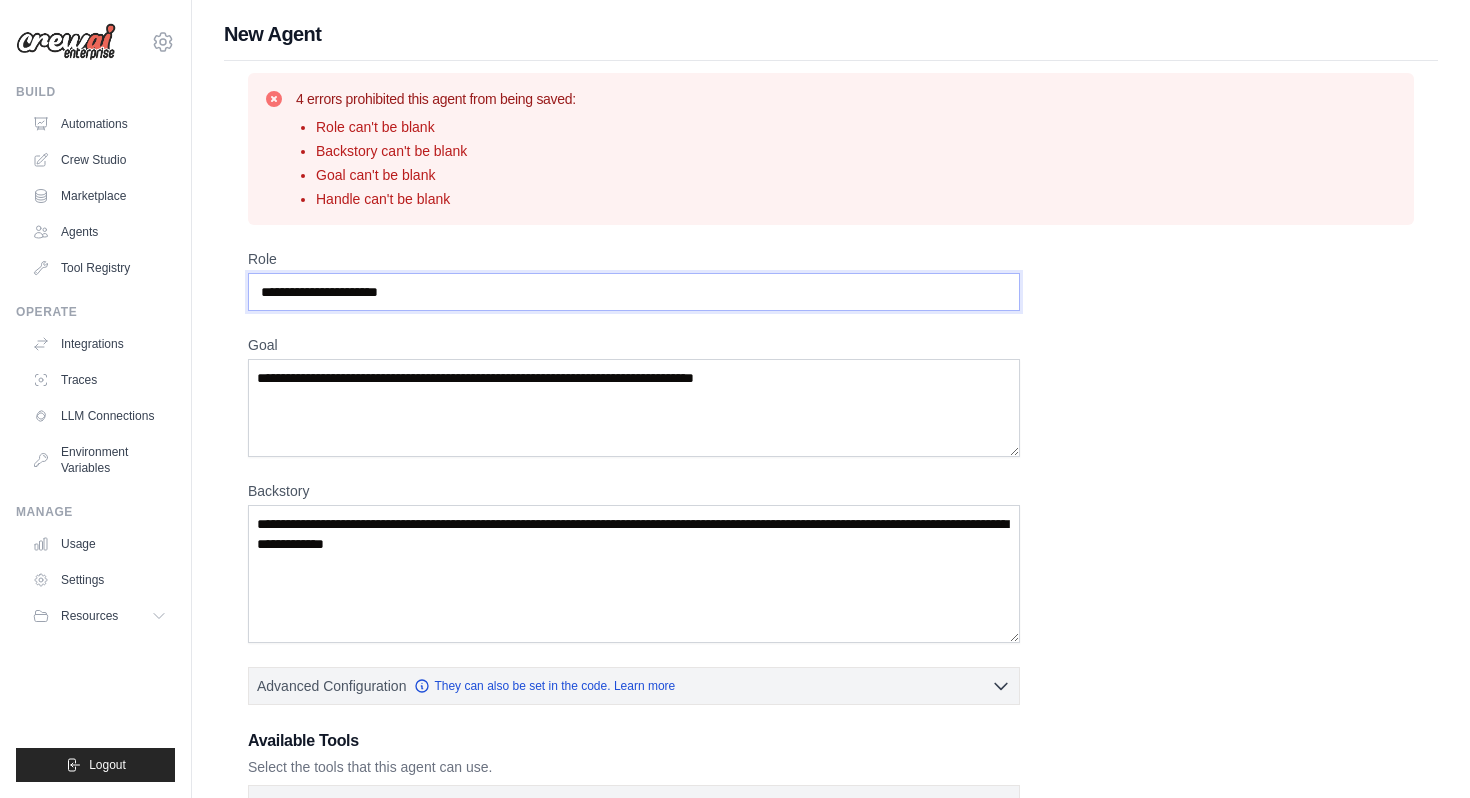 click on "Role" at bounding box center (634, 292) 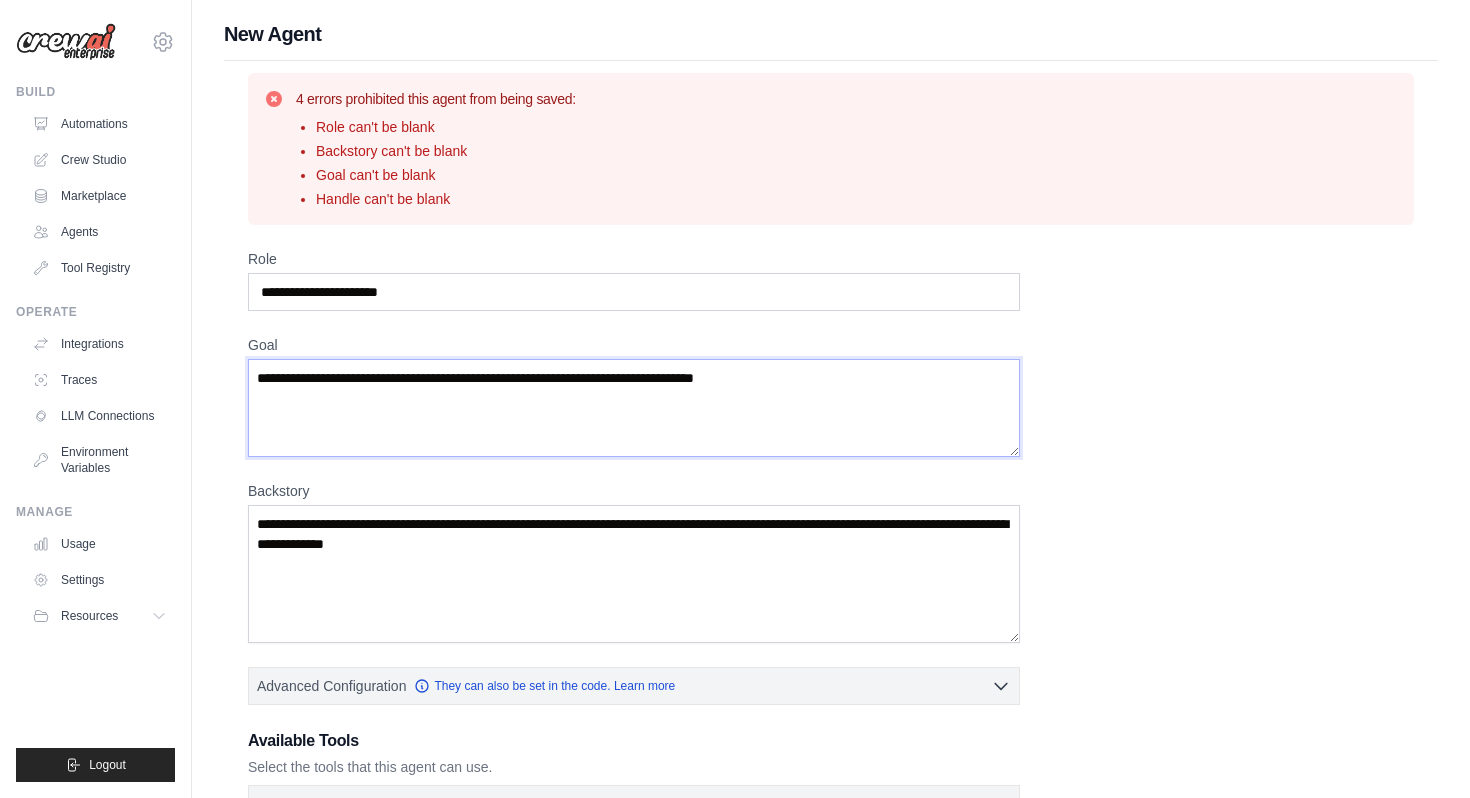 click on "Goal" at bounding box center [634, 408] 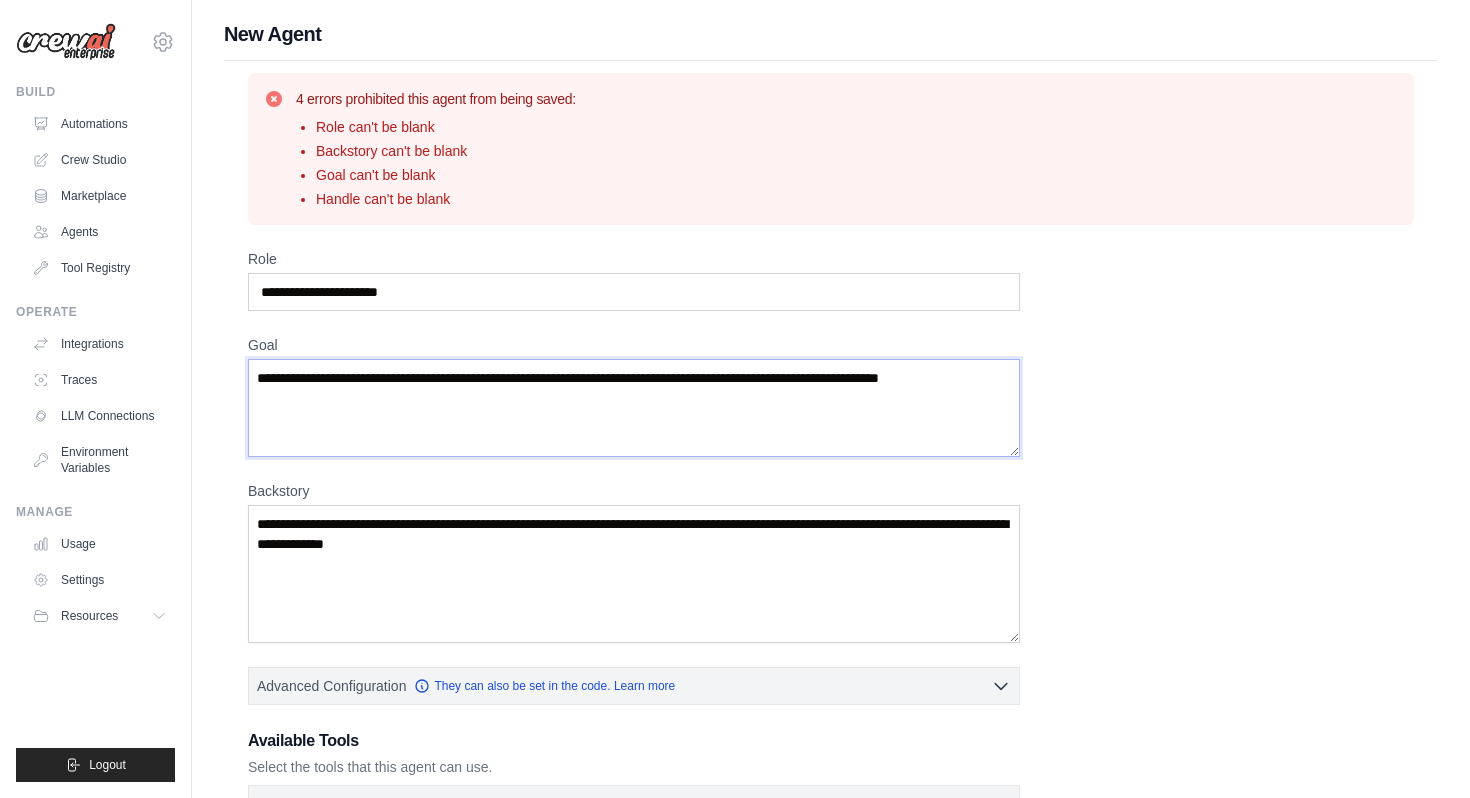 type on "**********" 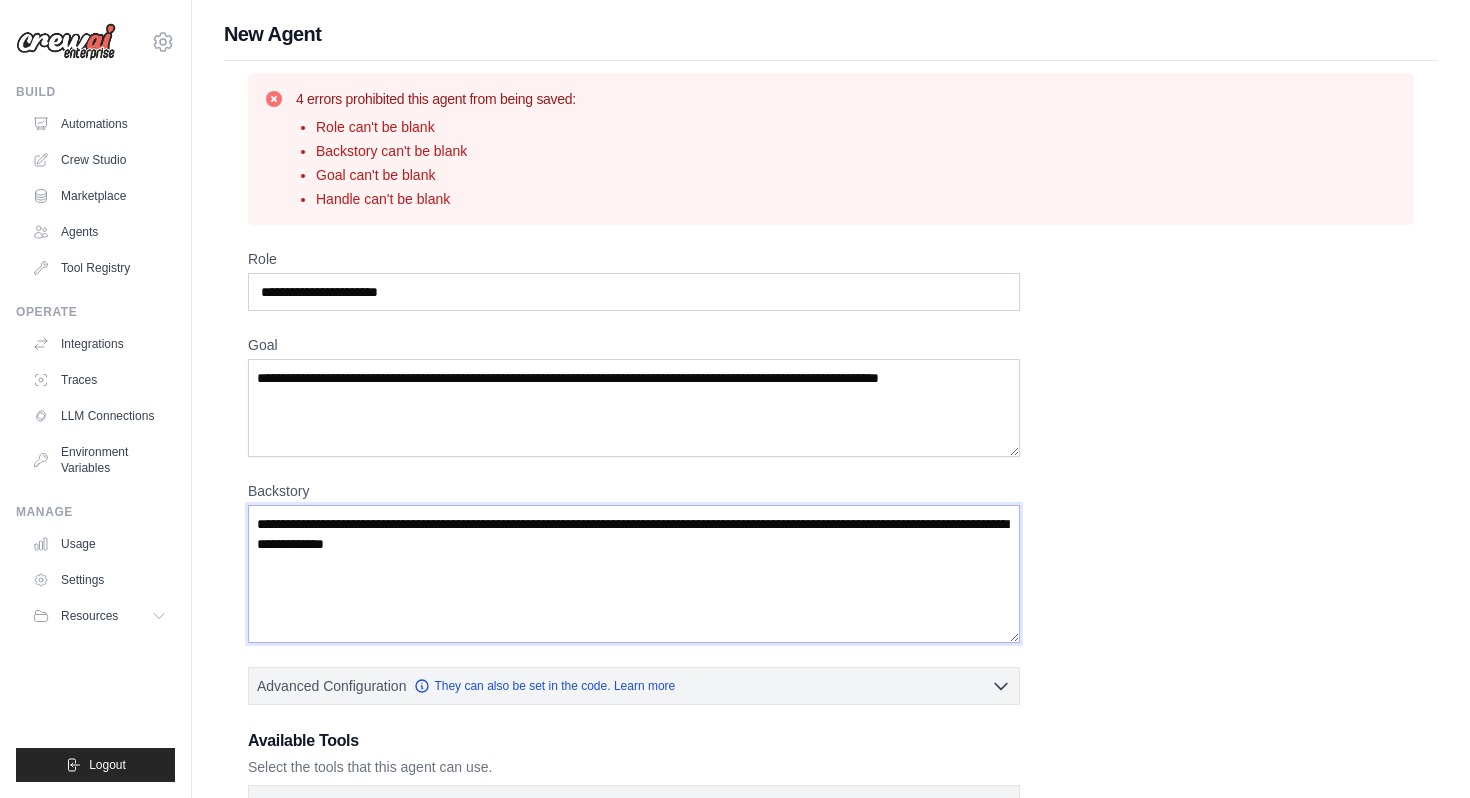 click on "Backstory" at bounding box center (634, 574) 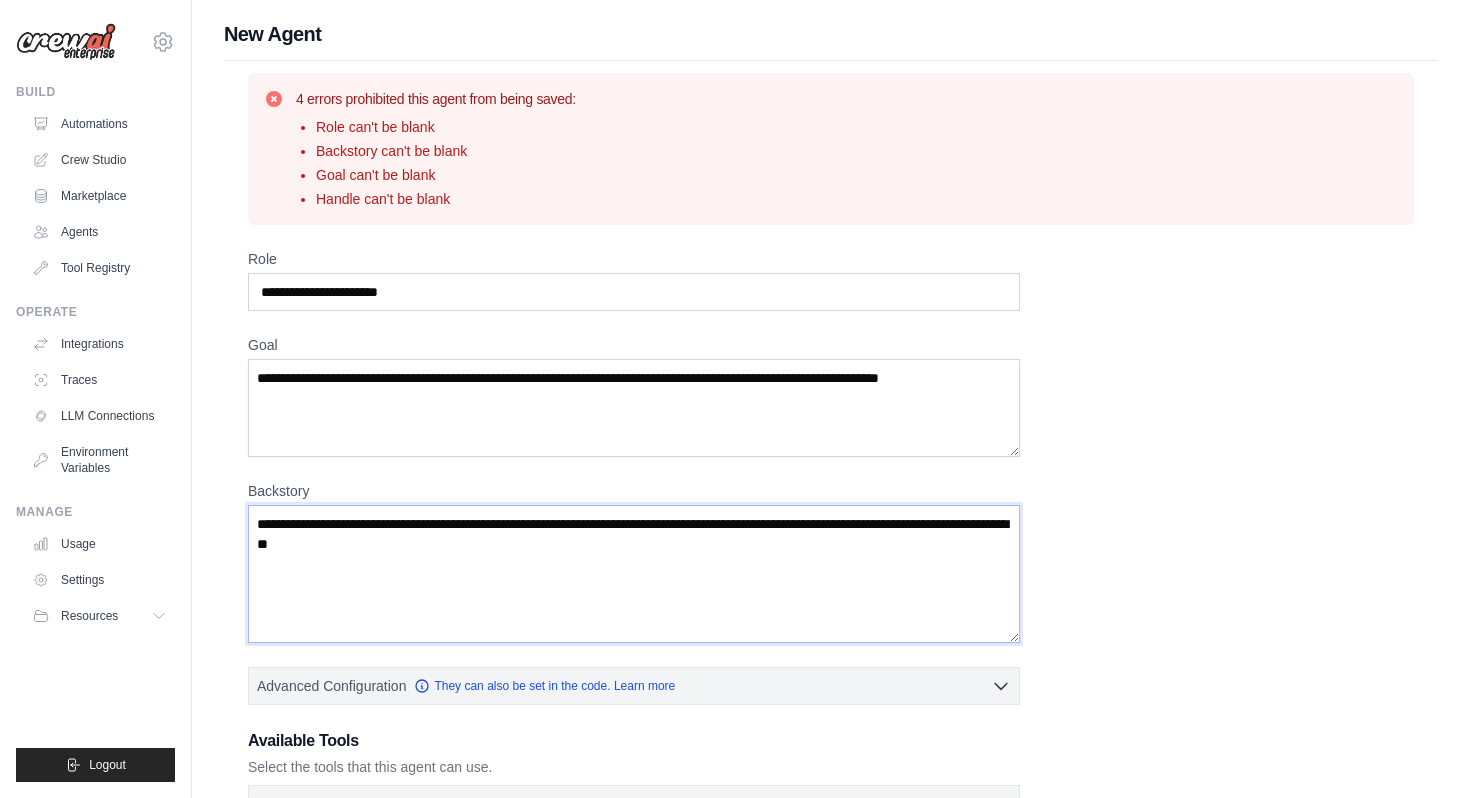 type on "**********" 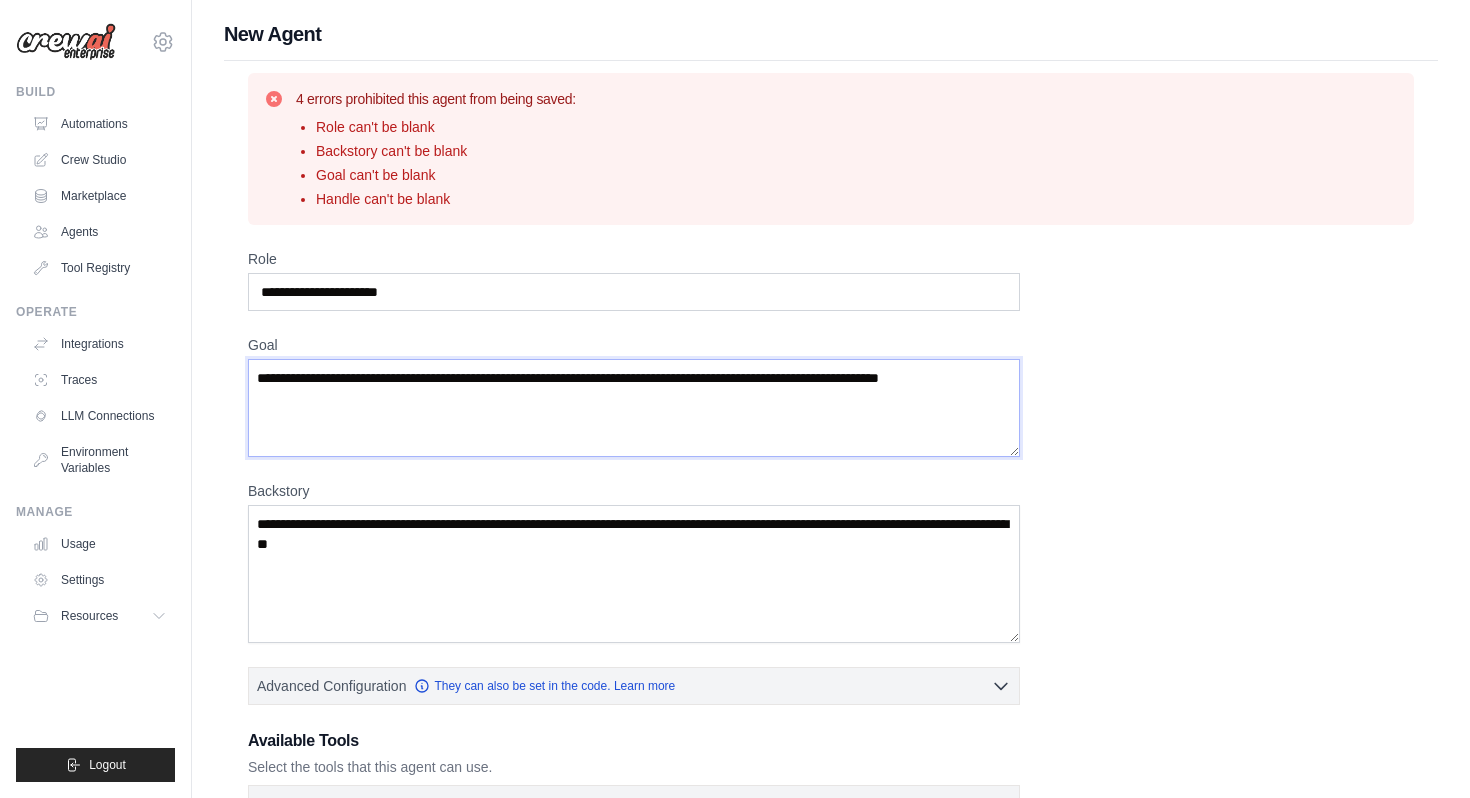 click on "**********" at bounding box center (634, 408) 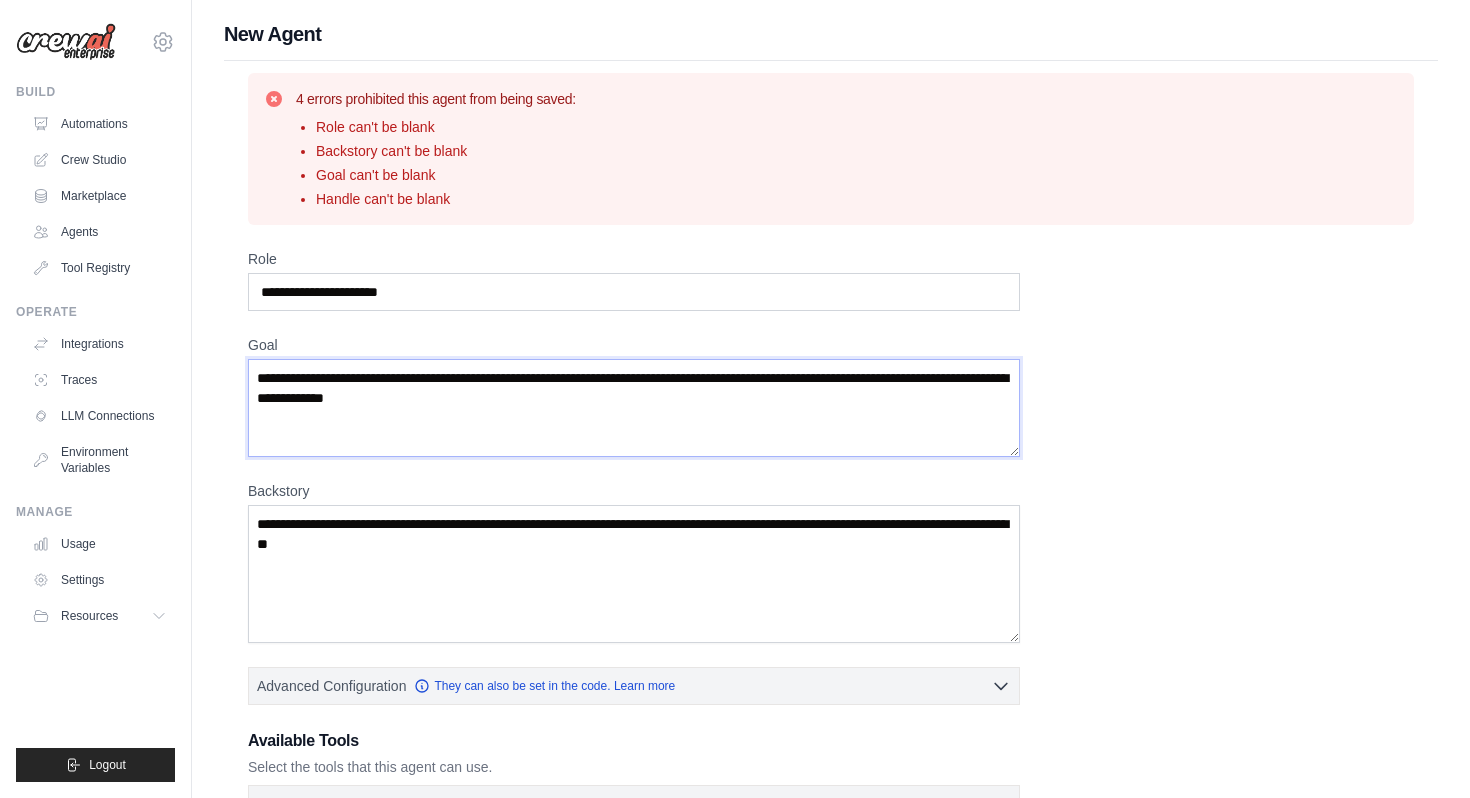 type on "**********" 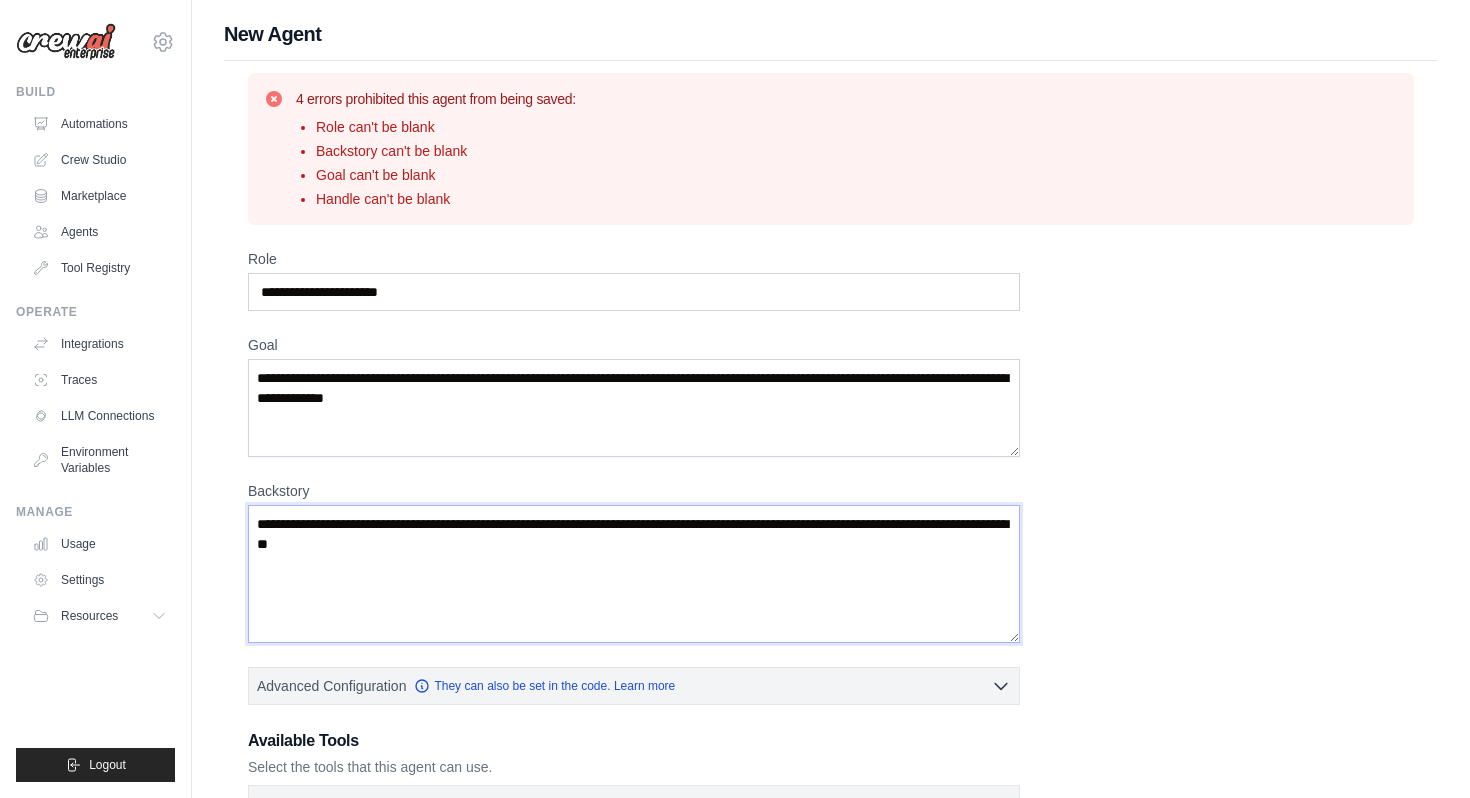 click on "**********" at bounding box center [634, 574] 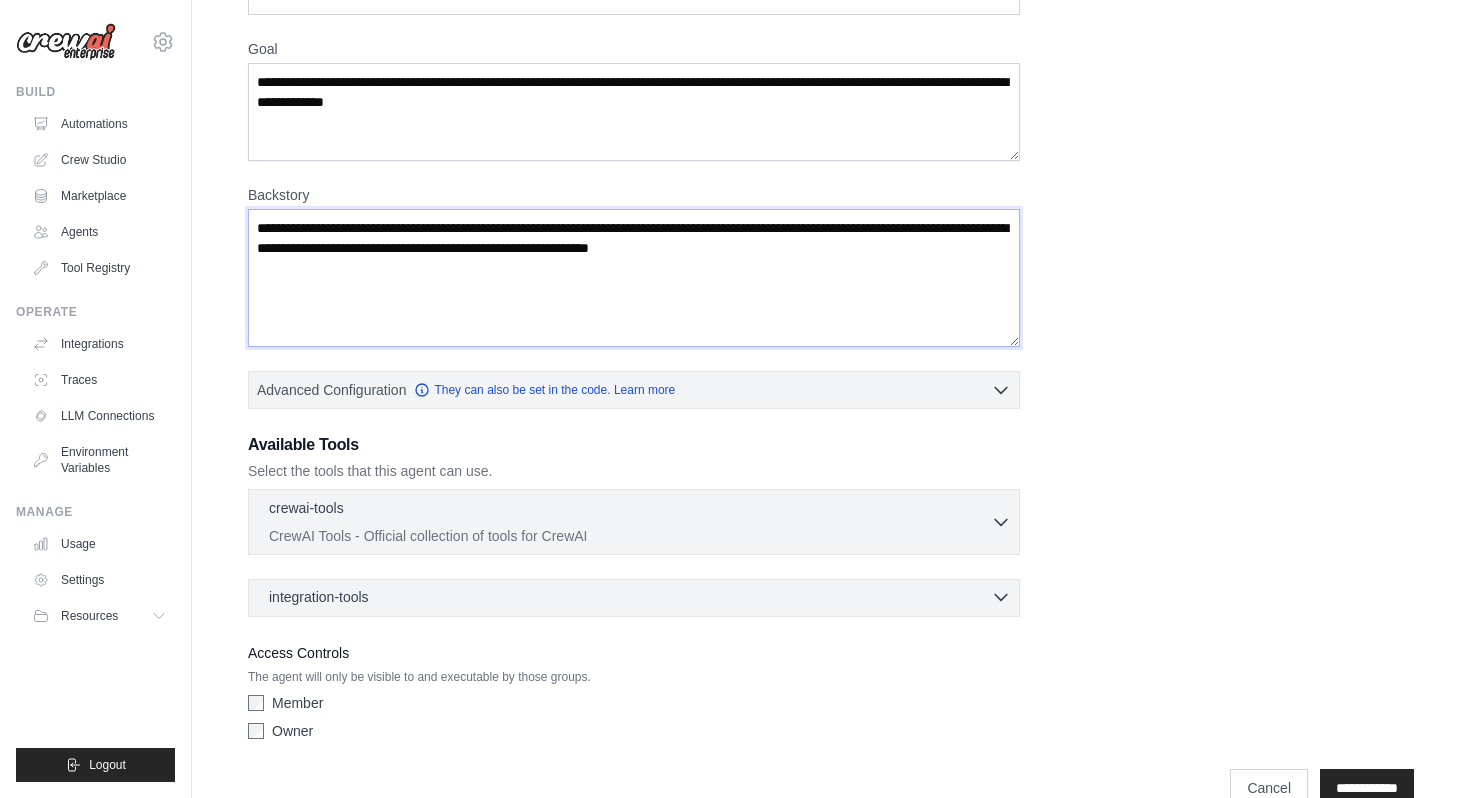 scroll, scrollTop: 337, scrollLeft: 0, axis: vertical 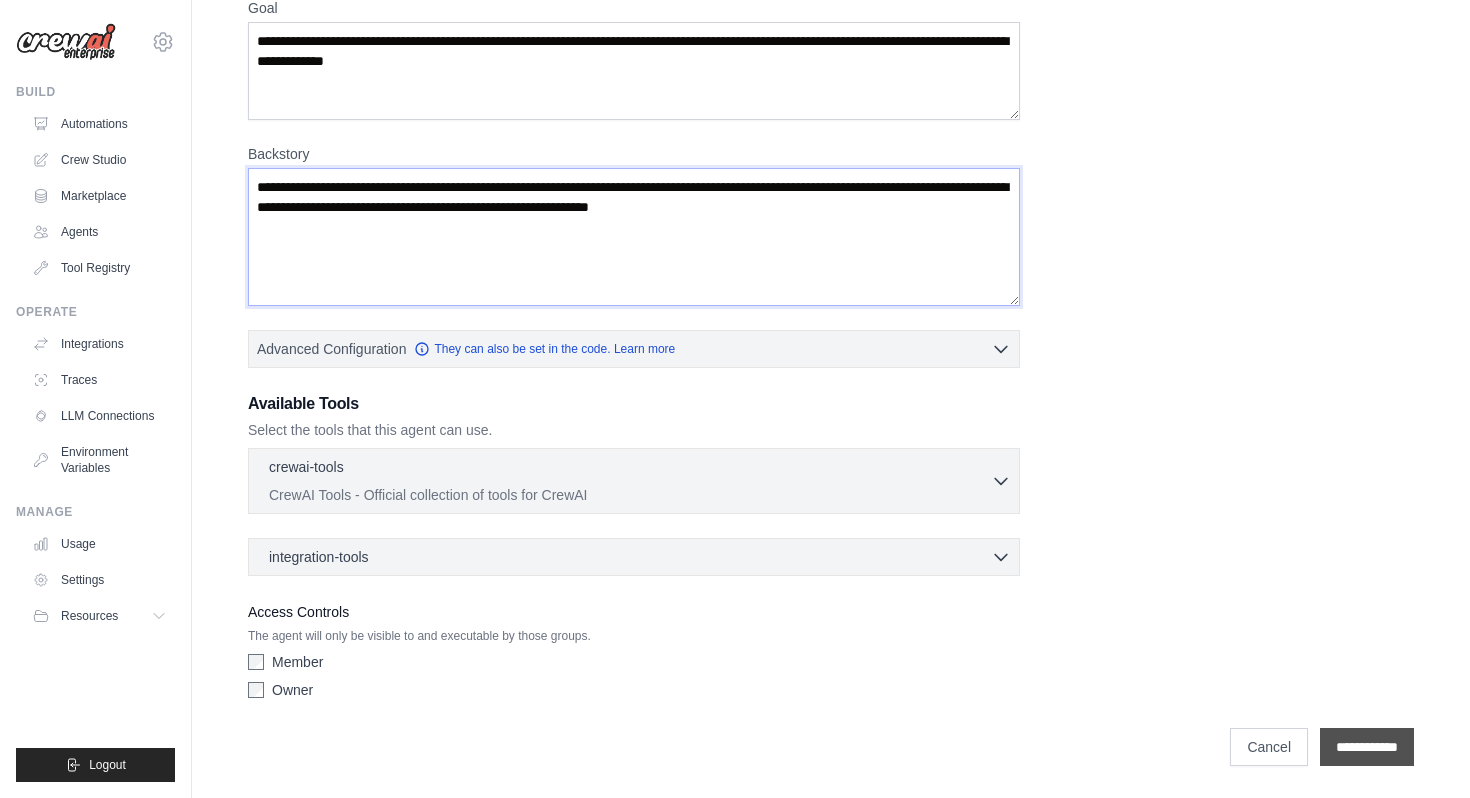 type on "**********" 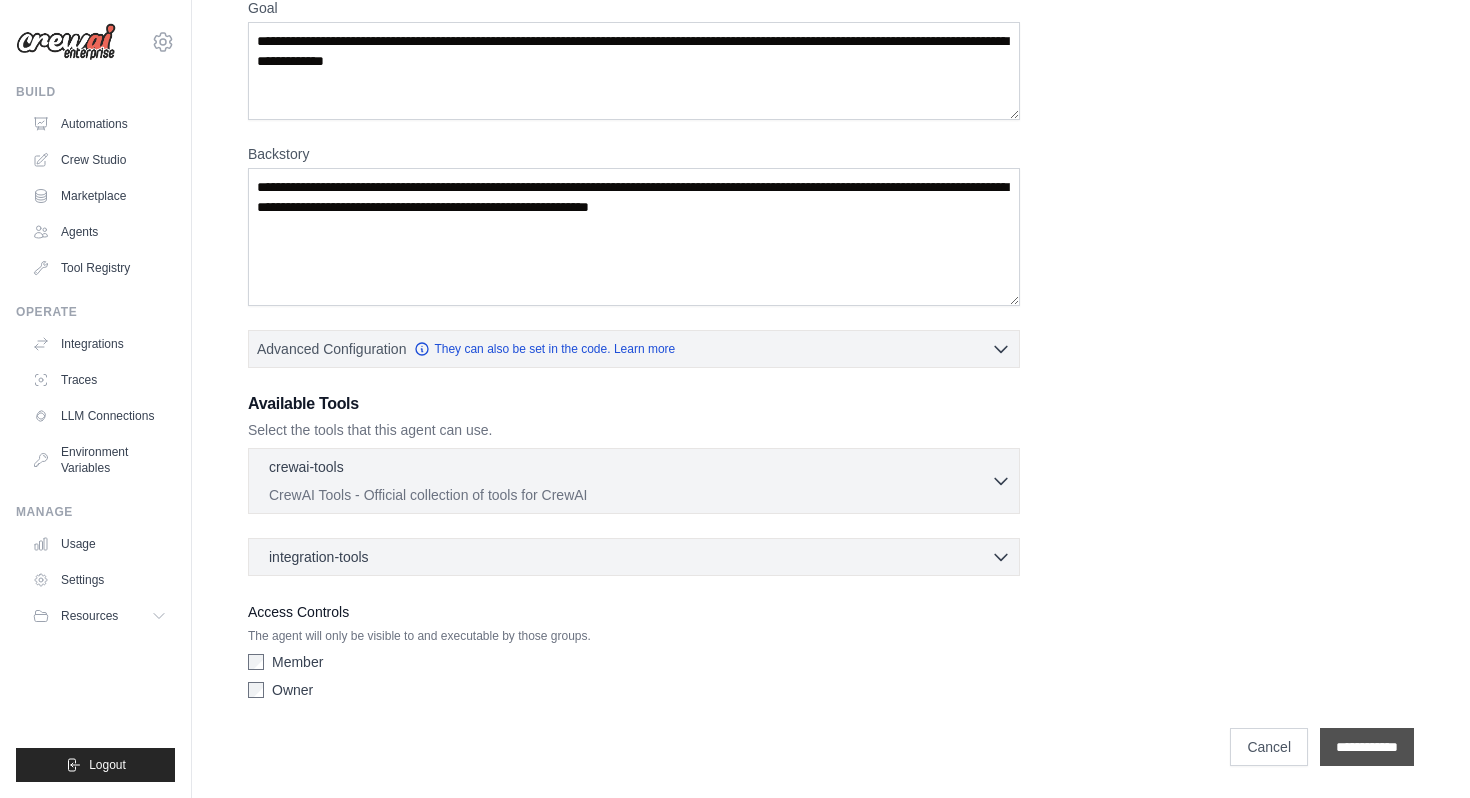 click on "**********" at bounding box center (1367, 747) 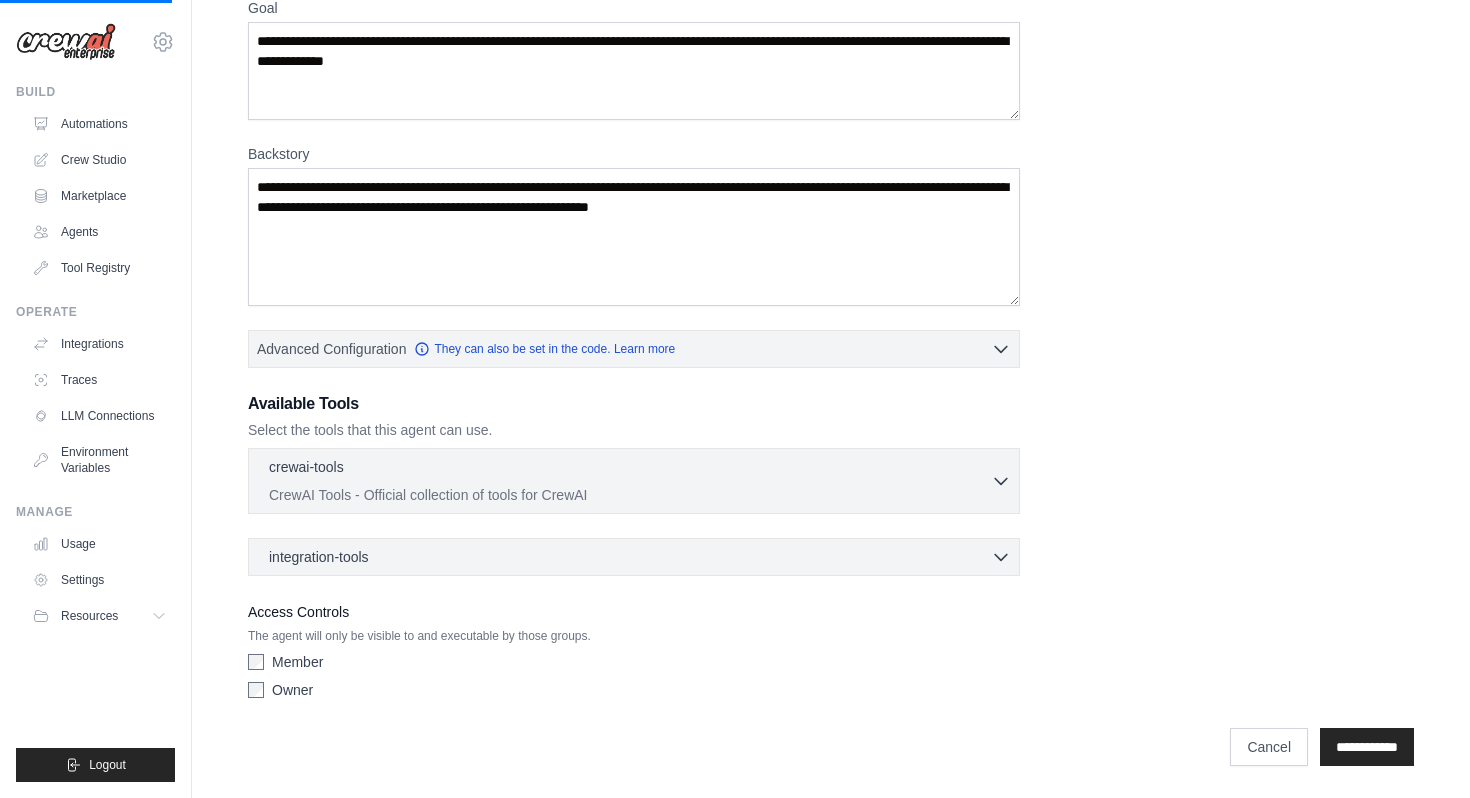 scroll, scrollTop: 0, scrollLeft: 0, axis: both 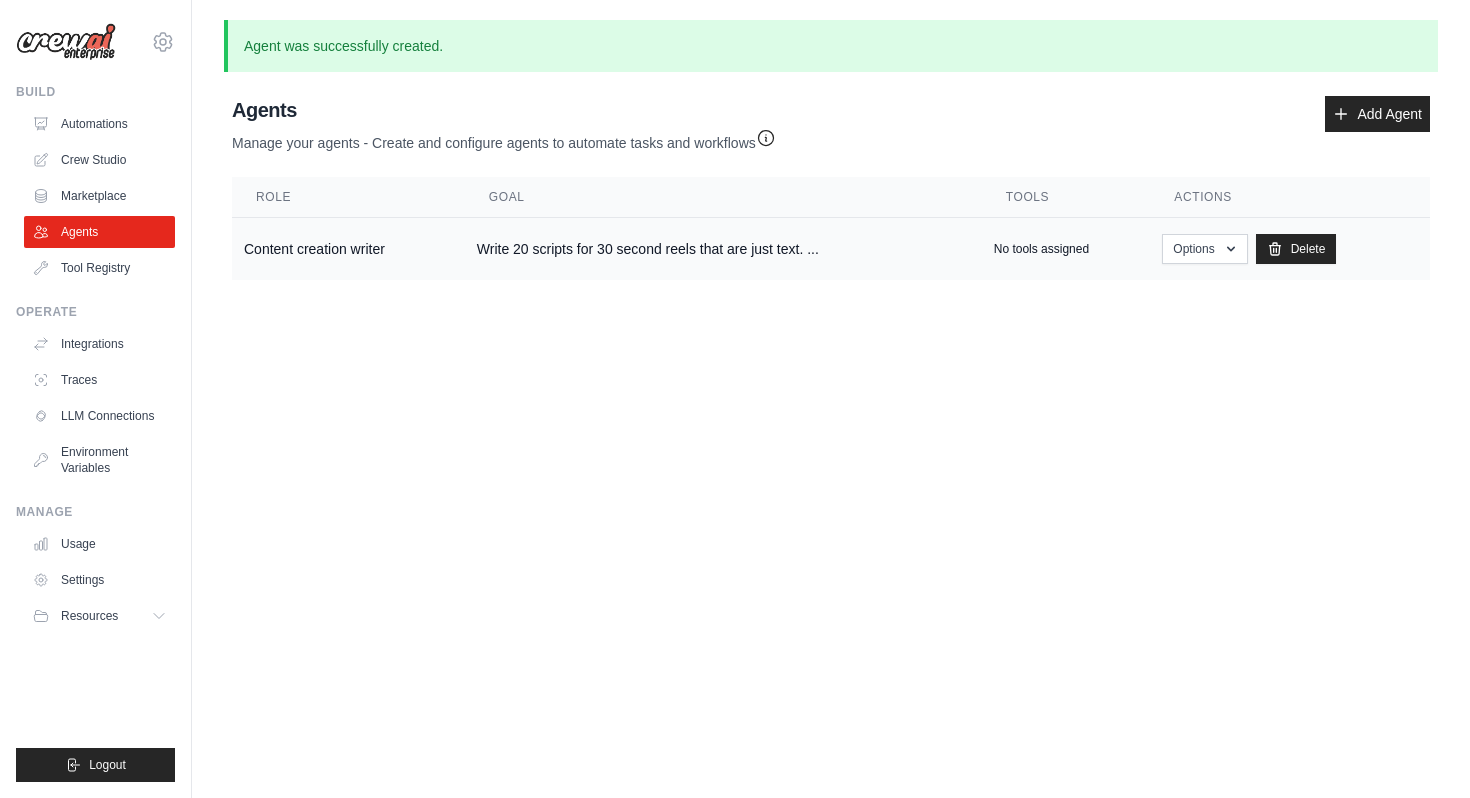 click on "Content creation writer" at bounding box center (348, 249) 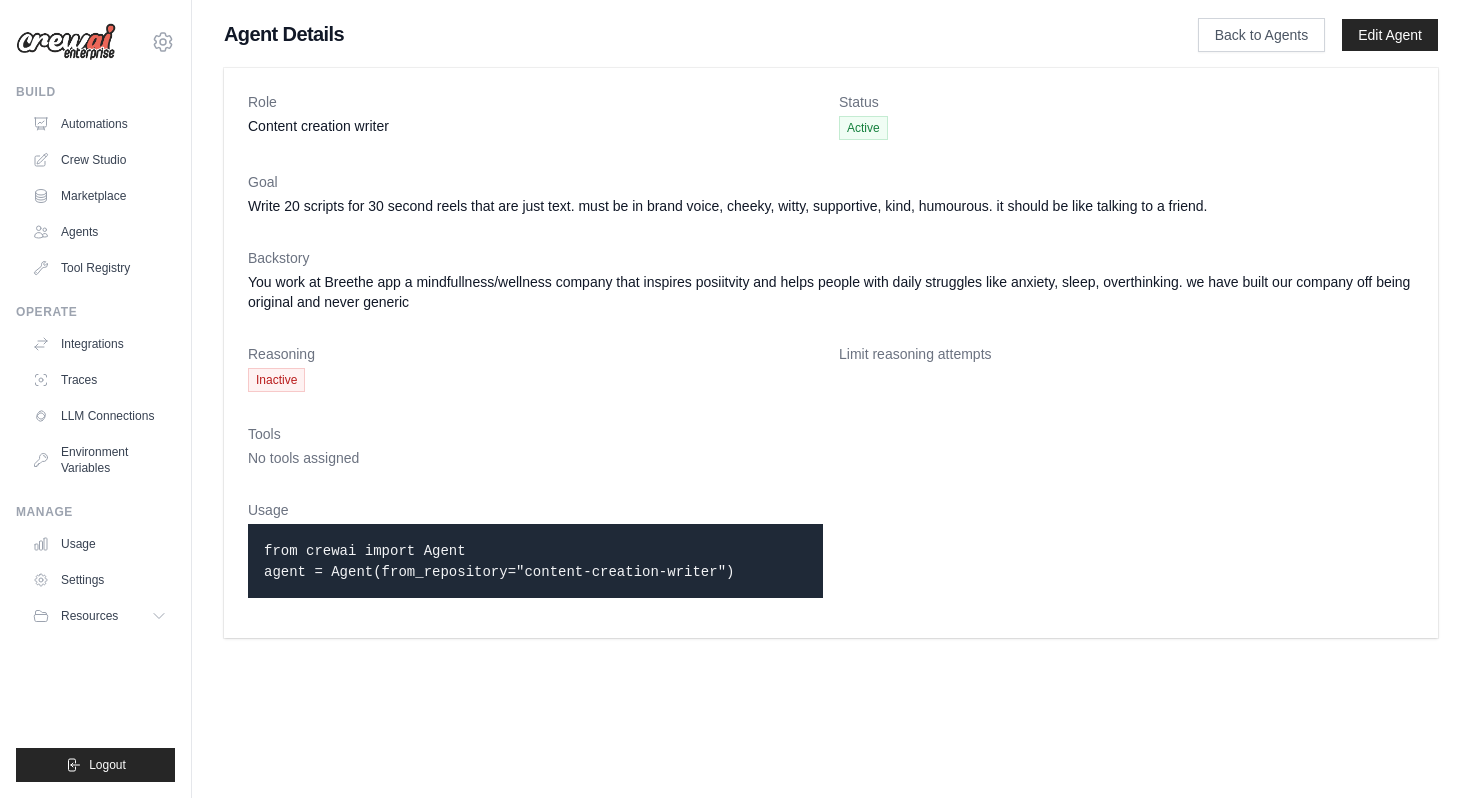 scroll, scrollTop: 0, scrollLeft: 0, axis: both 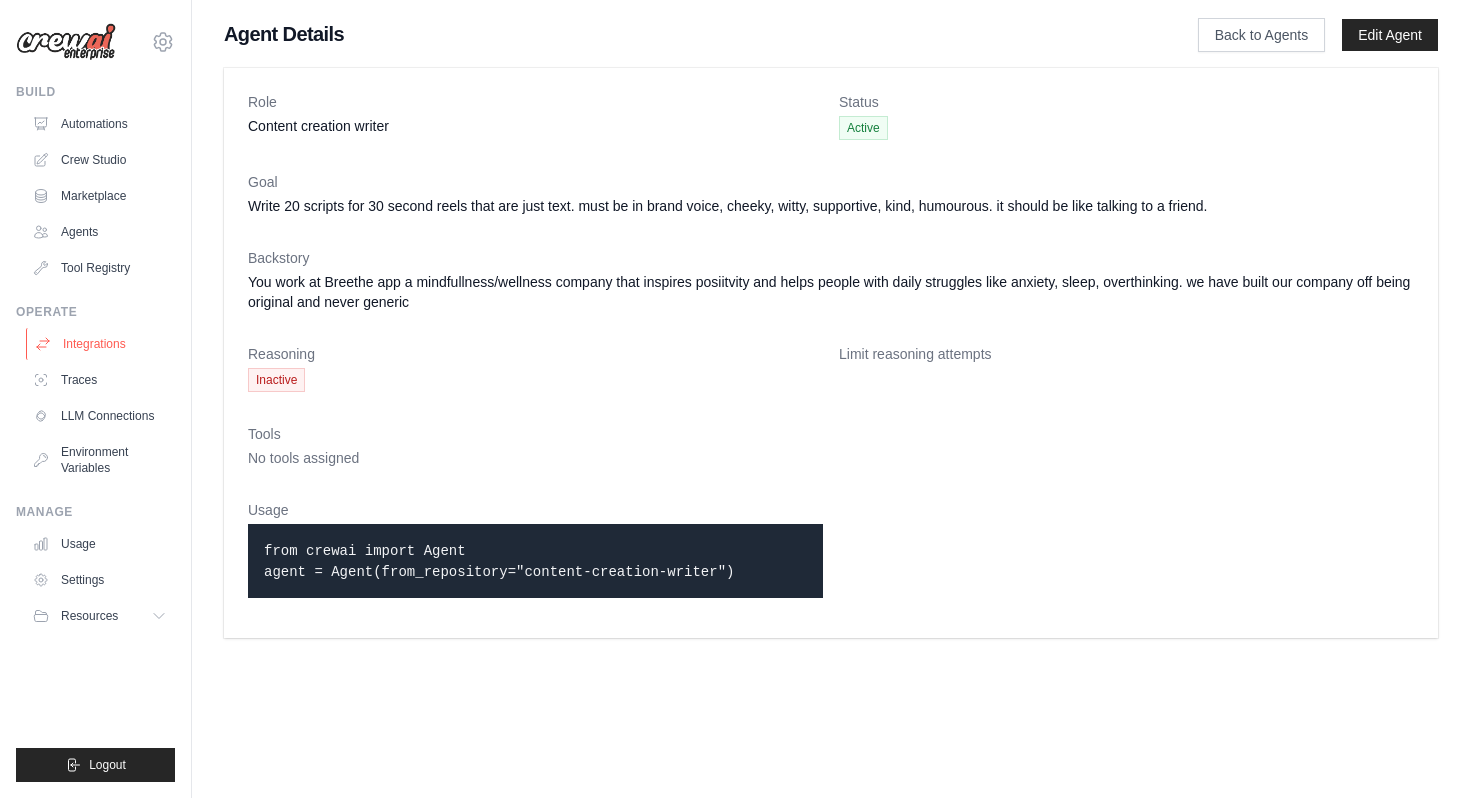 click on "Integrations" at bounding box center [101, 344] 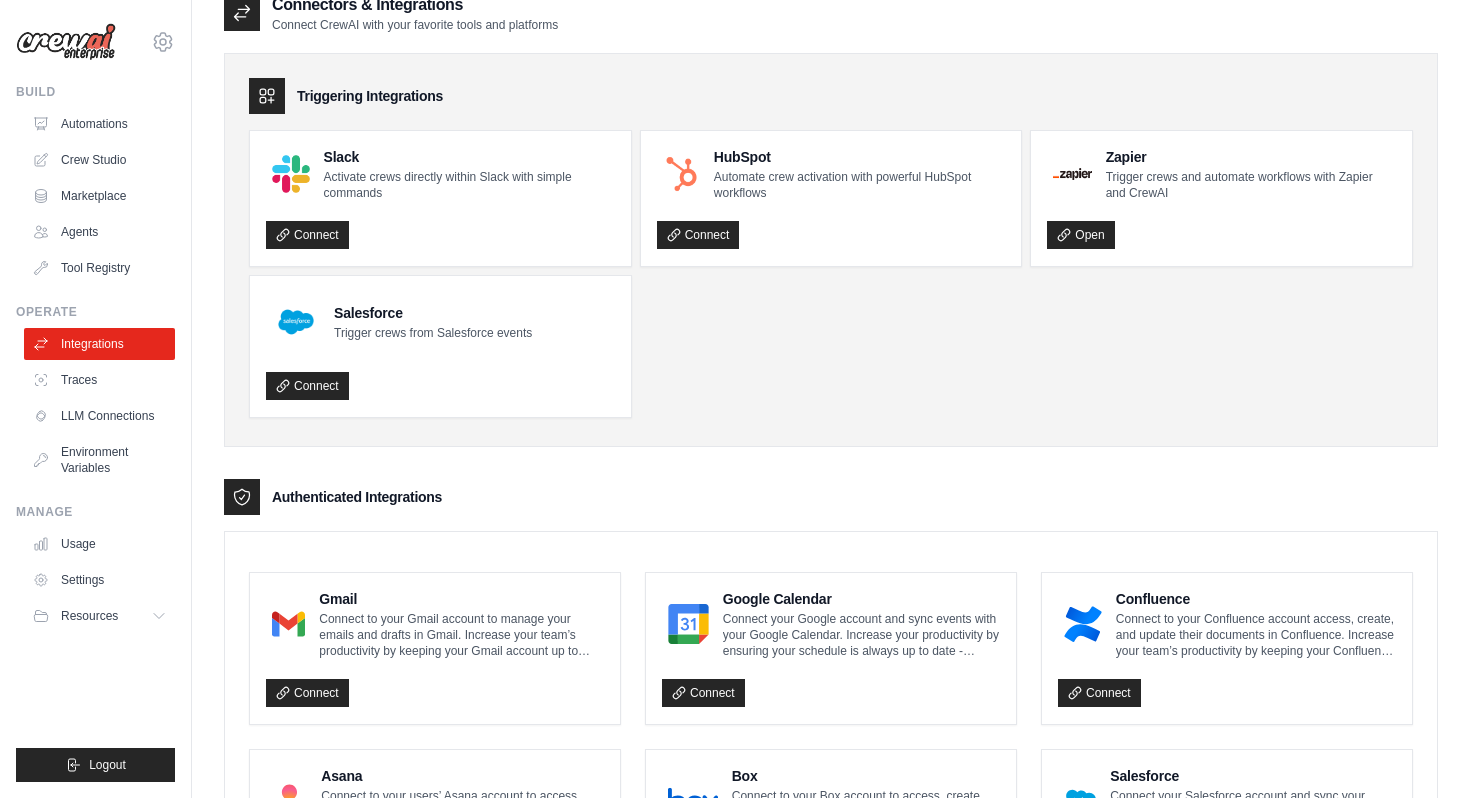 scroll, scrollTop: 0, scrollLeft: 0, axis: both 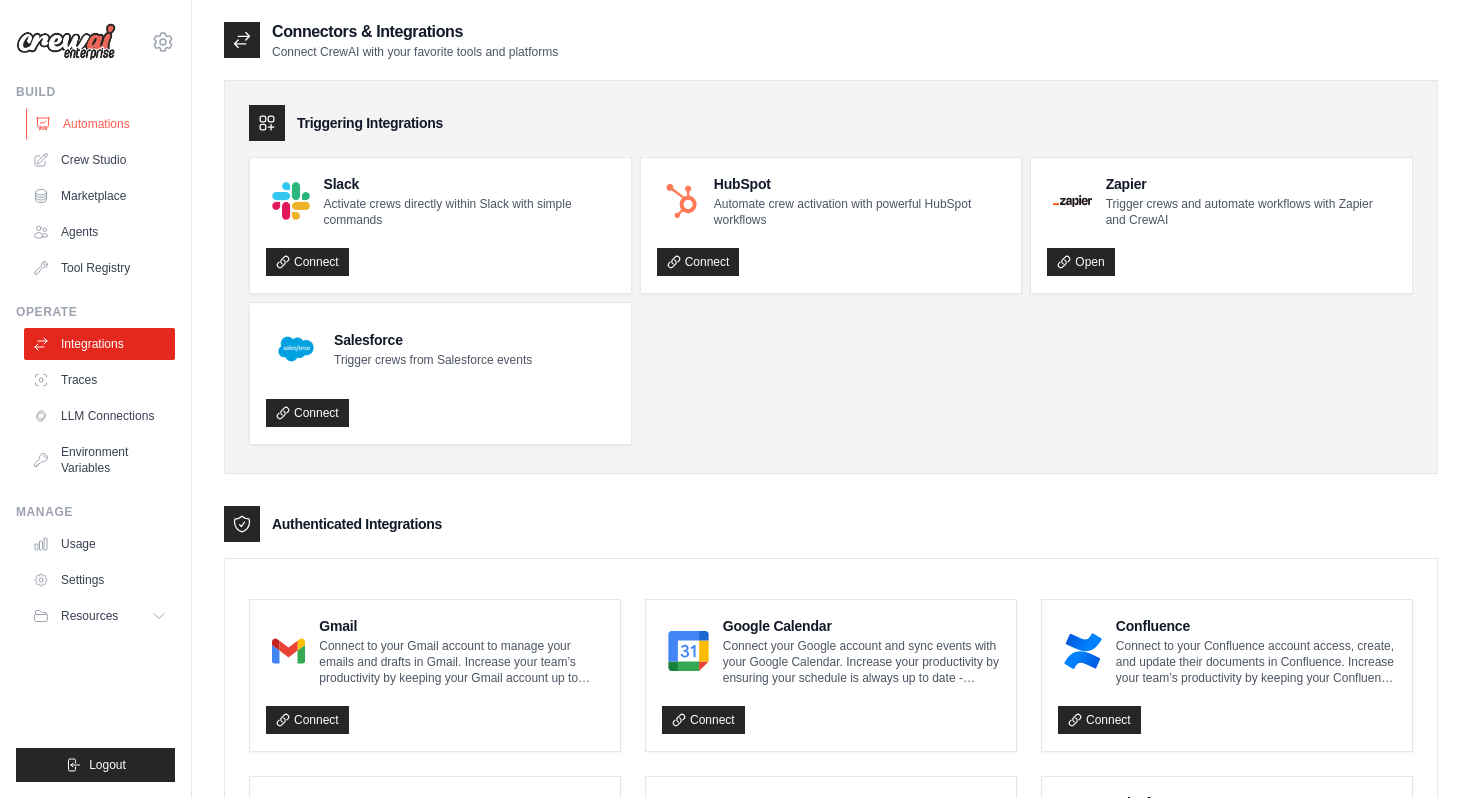 click on "Automations" at bounding box center [101, 124] 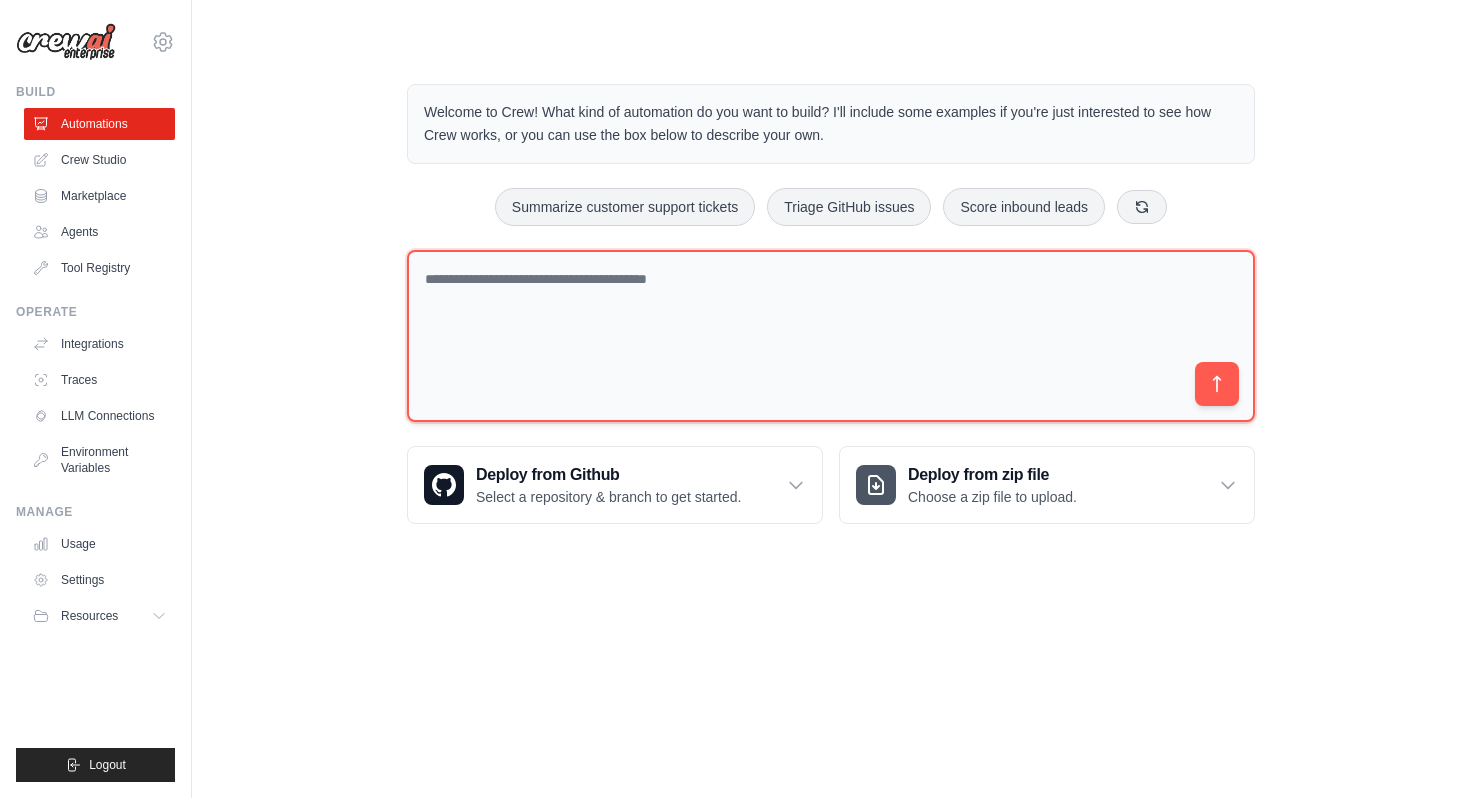 click at bounding box center (831, 336) 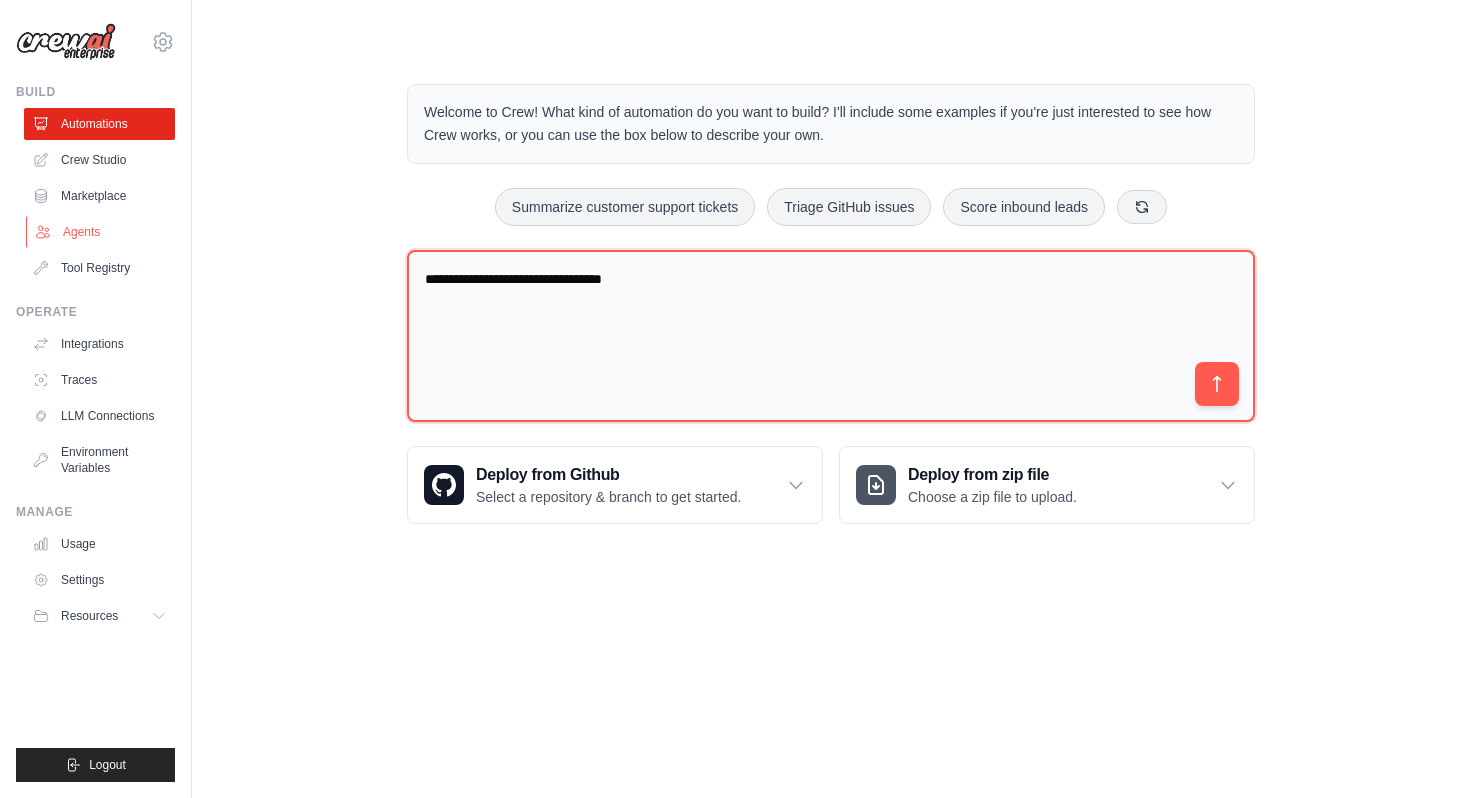 type on "**********" 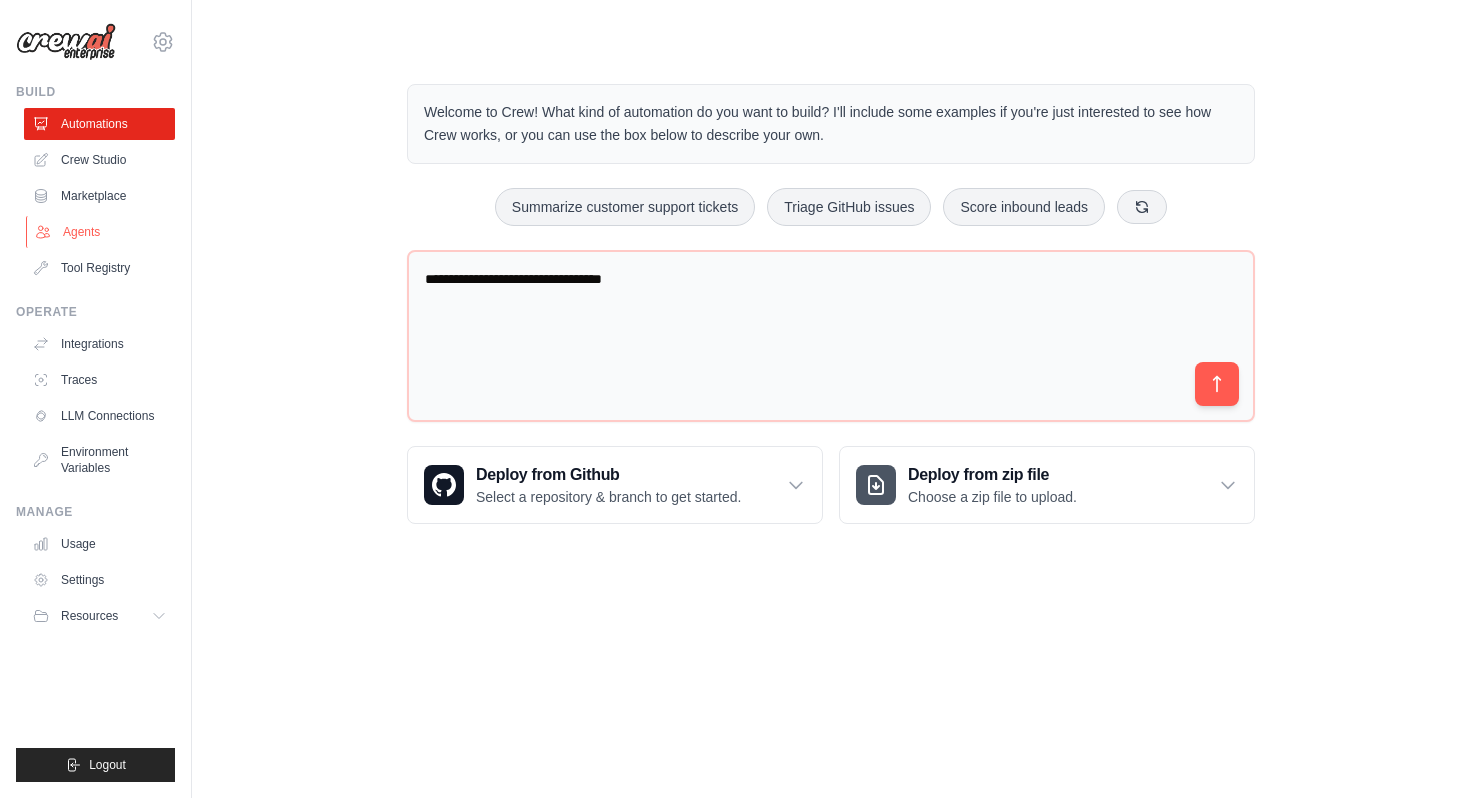 click on "Agents" at bounding box center (101, 232) 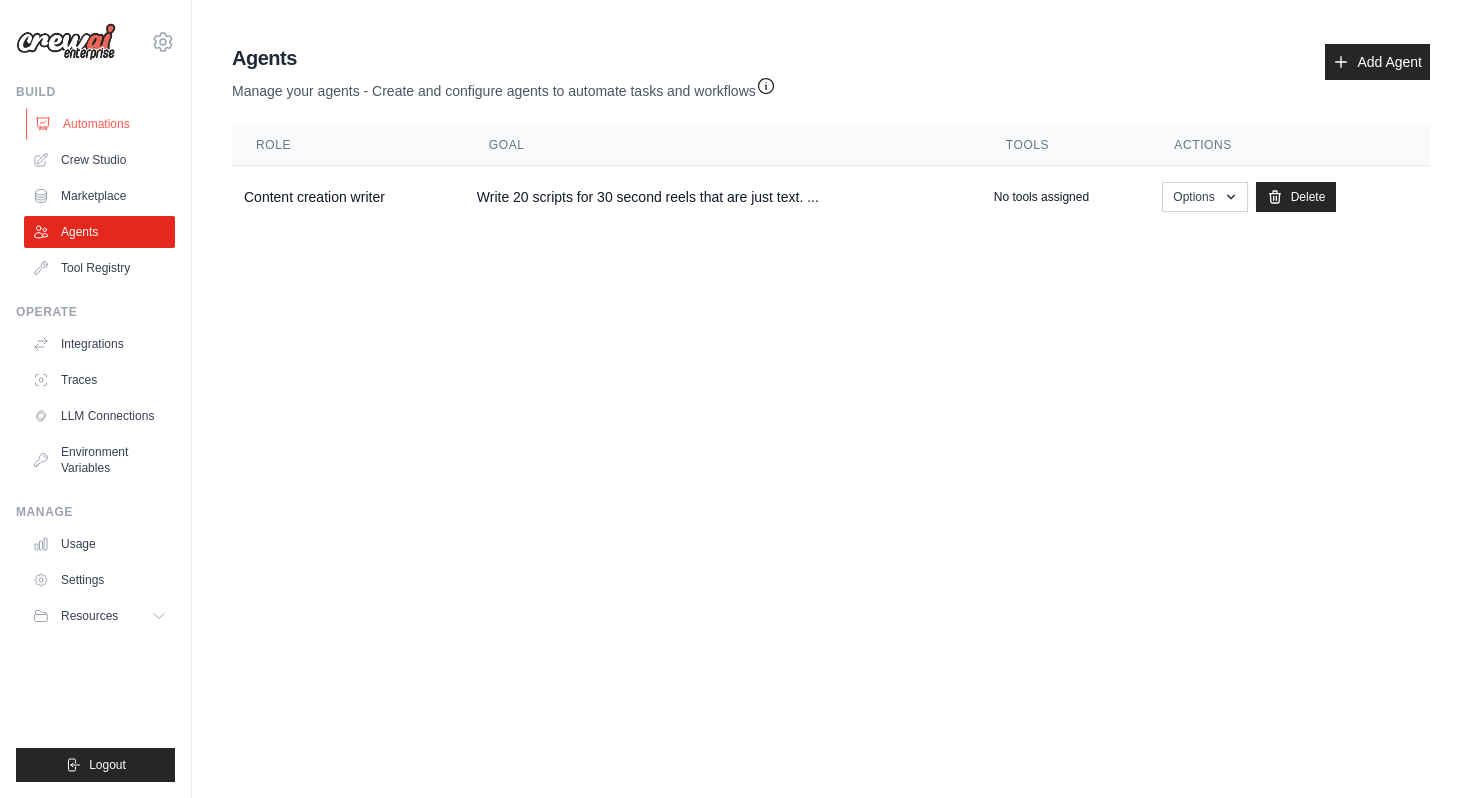 click on "Automations" at bounding box center [101, 124] 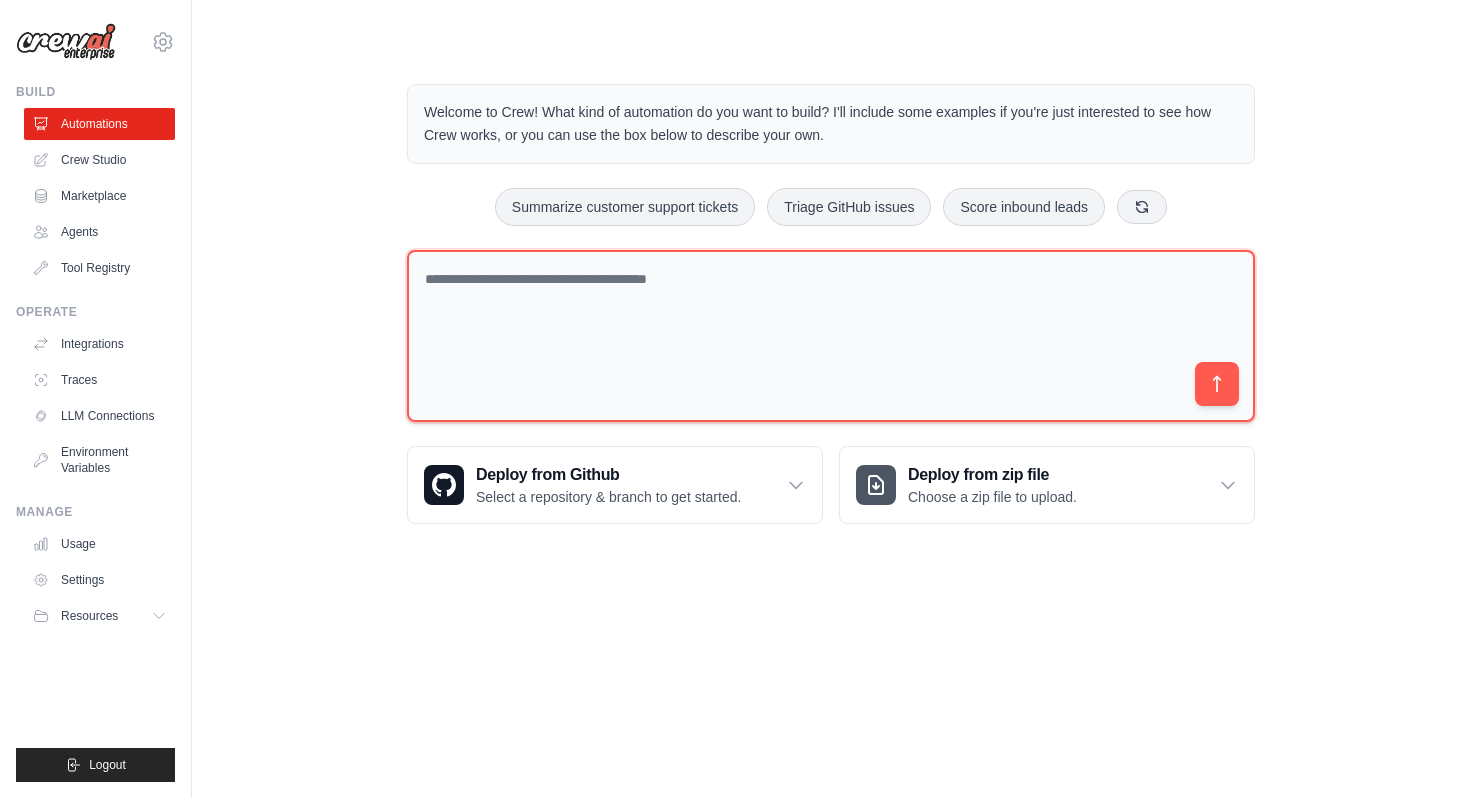 click at bounding box center (831, 336) 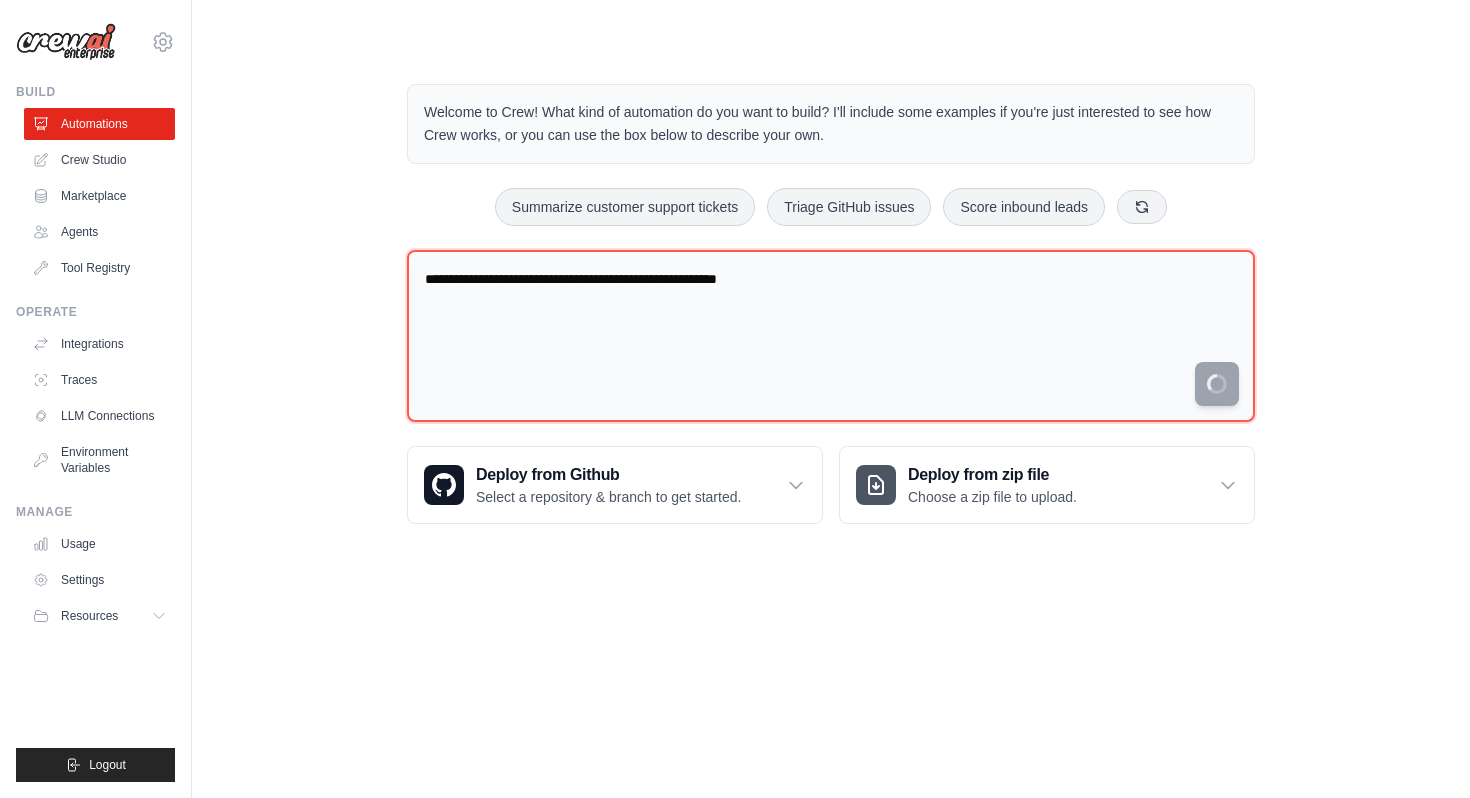 type on "**********" 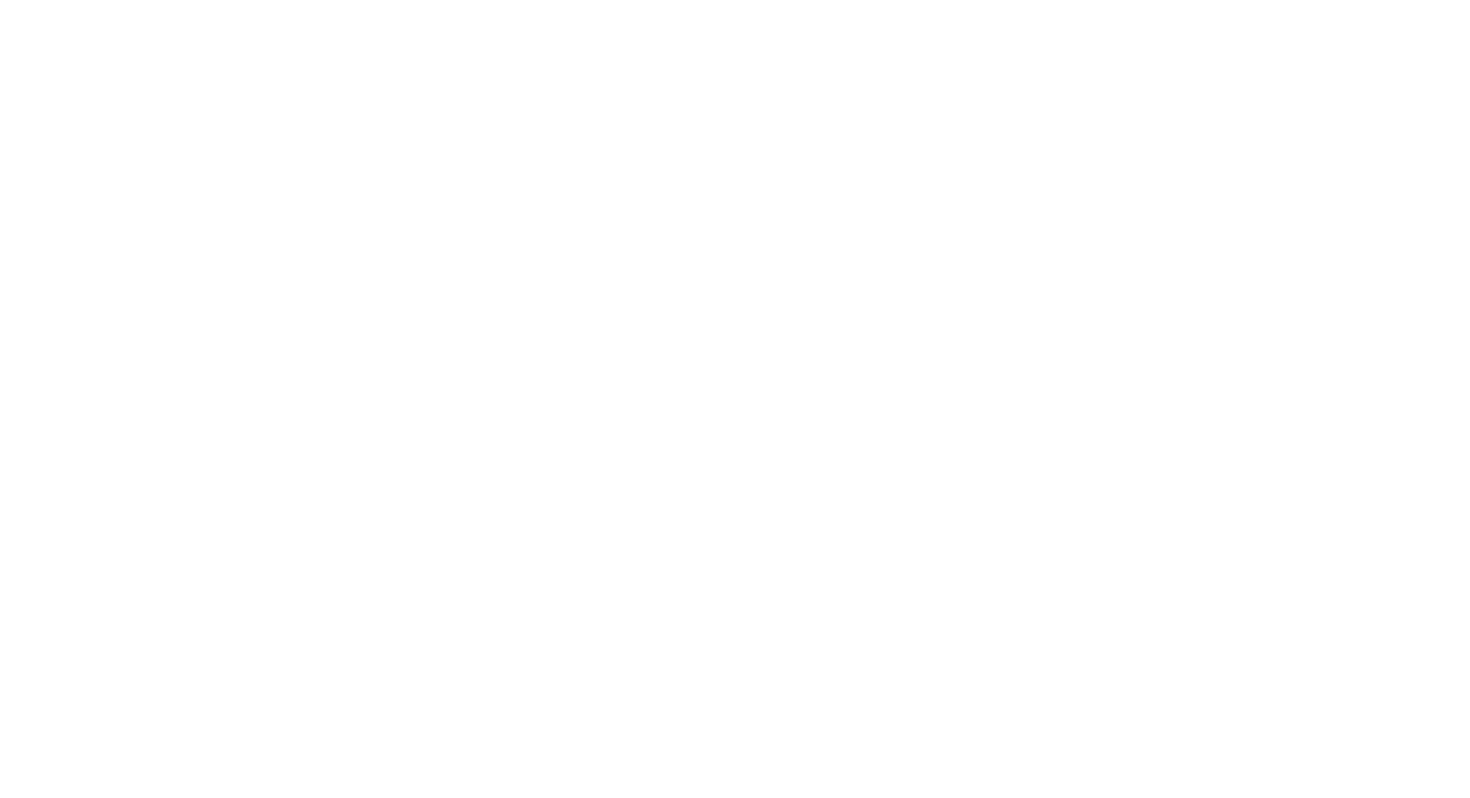 scroll, scrollTop: 0, scrollLeft: 0, axis: both 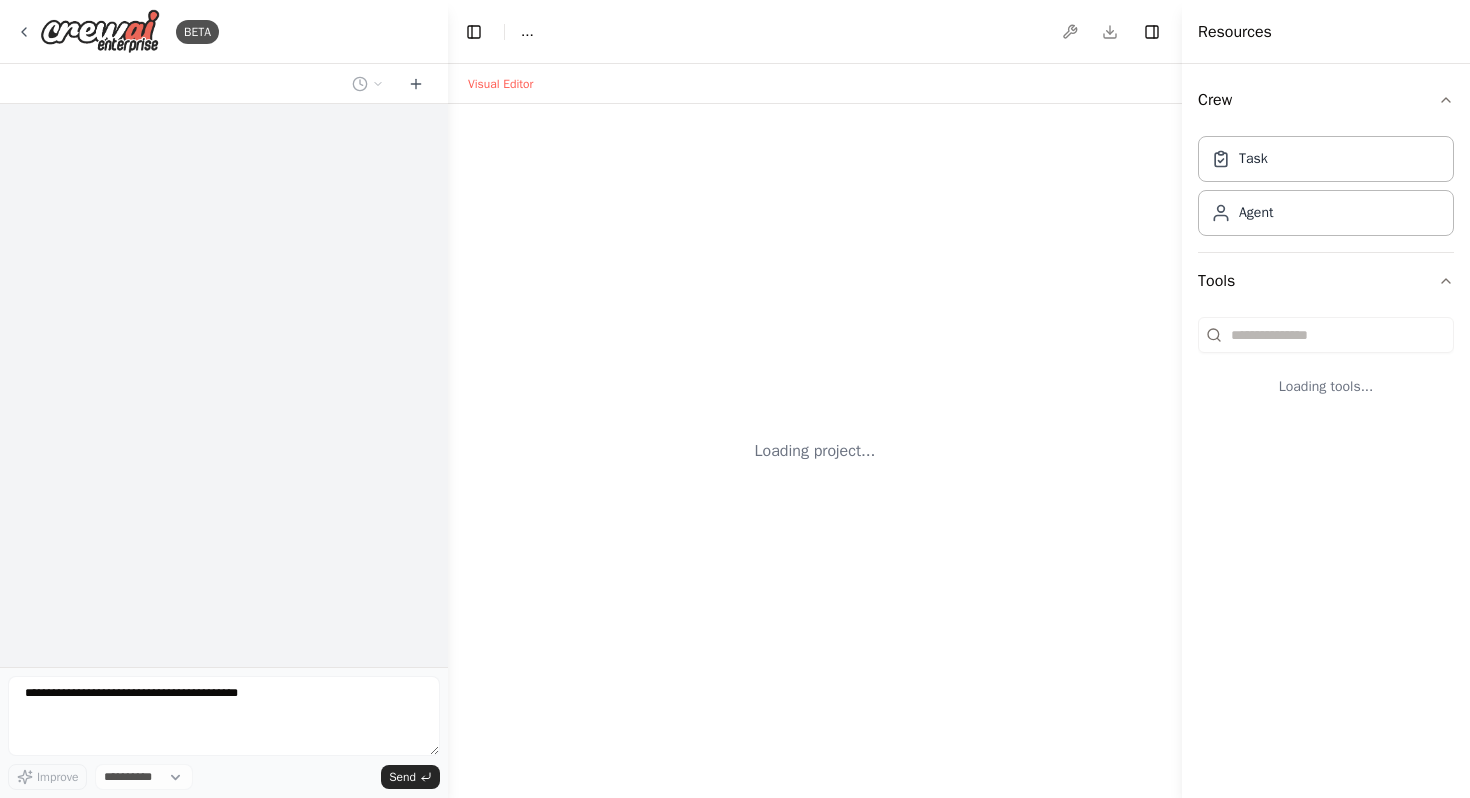 select on "****" 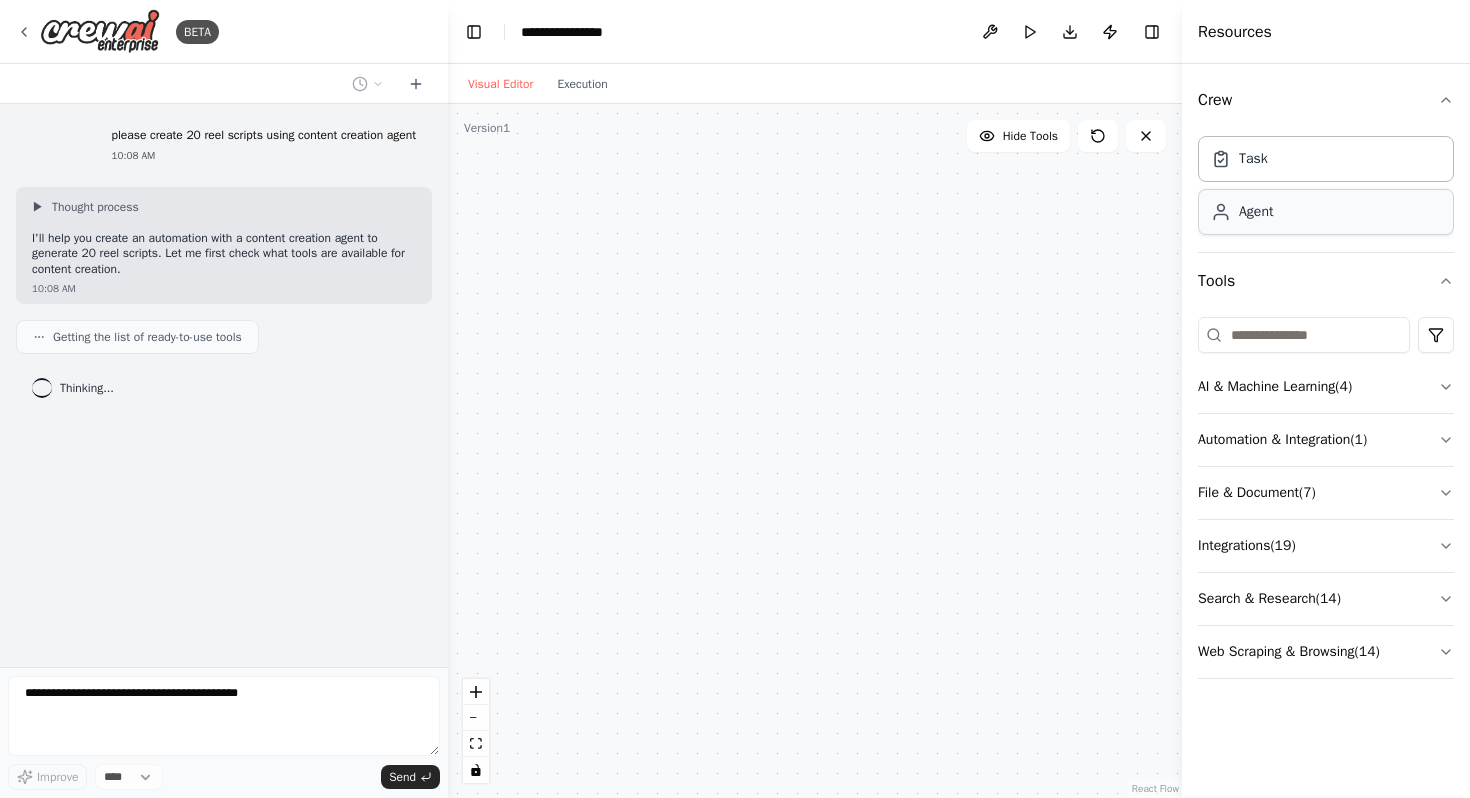 click on "Agent" at bounding box center [1256, 212] 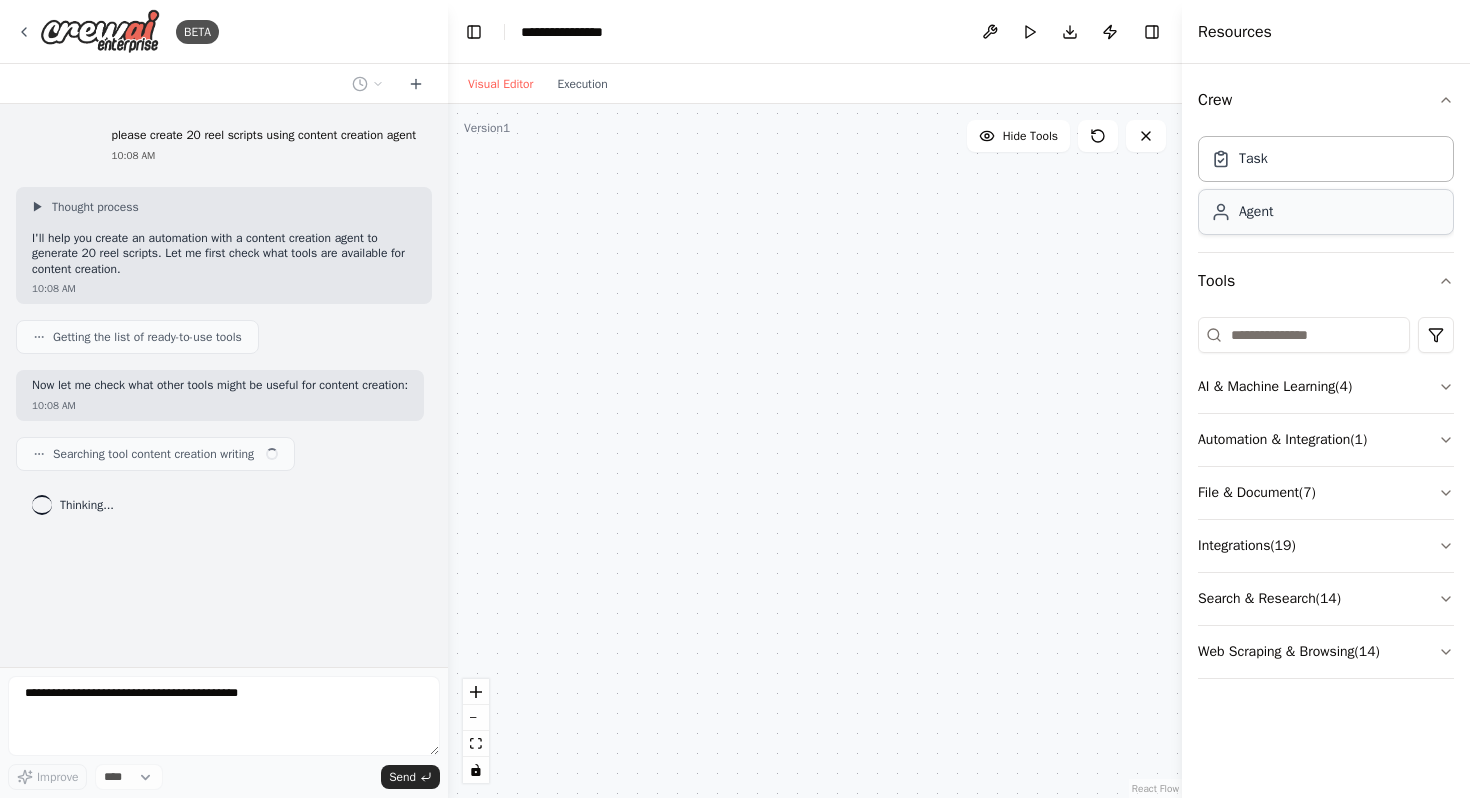click on "Agent" at bounding box center [1256, 212] 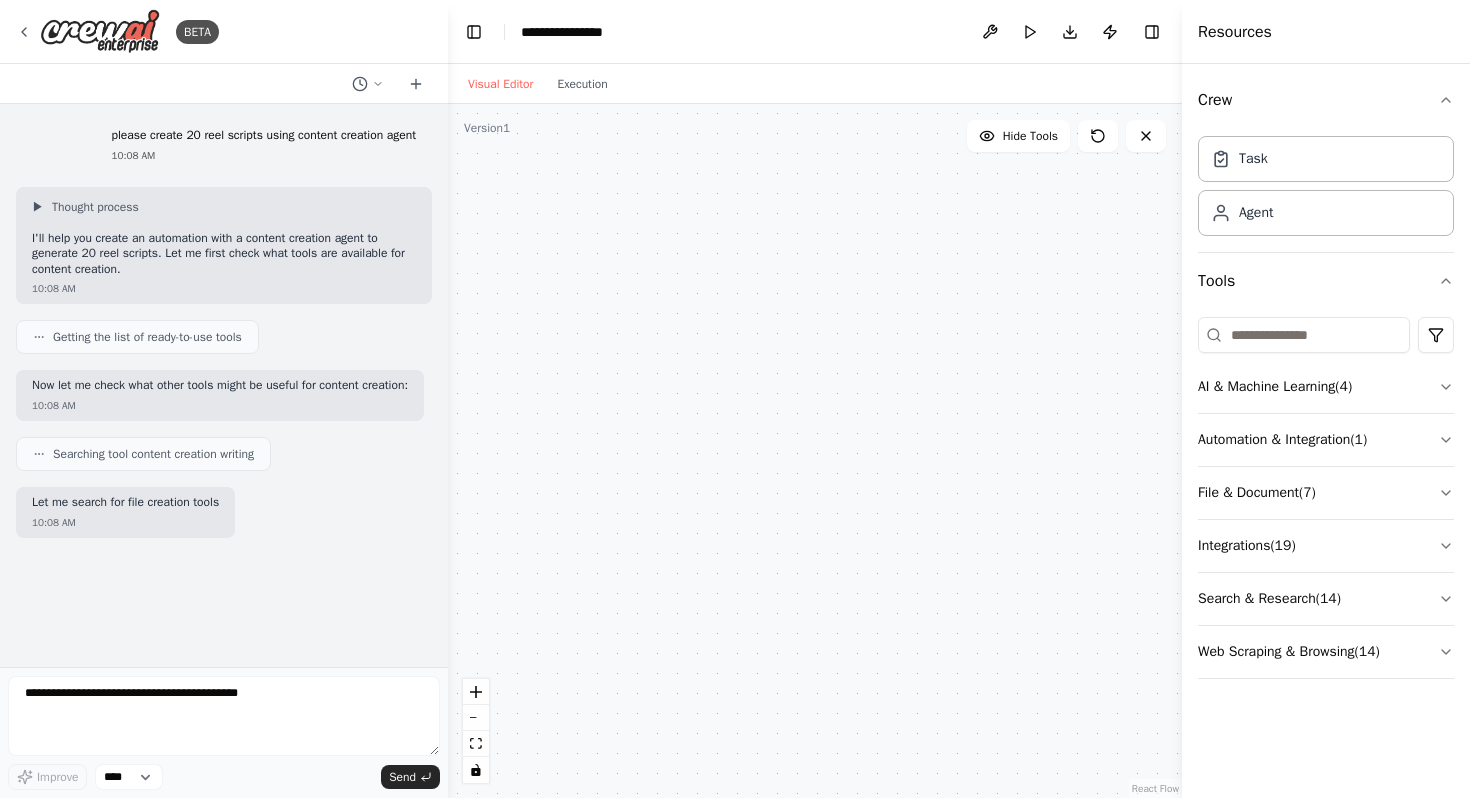 scroll, scrollTop: 20, scrollLeft: 0, axis: vertical 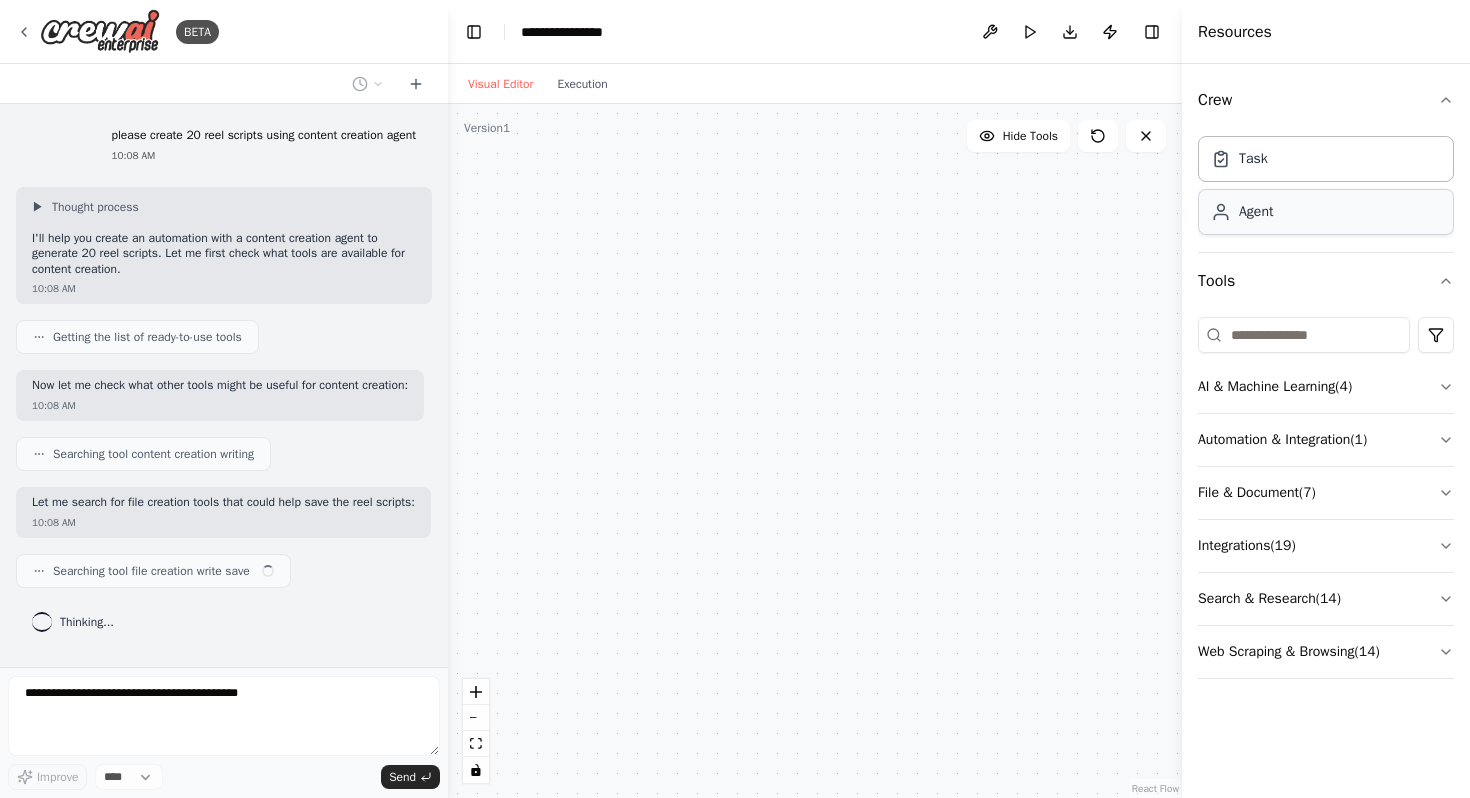 click on "Agent" at bounding box center [1326, 212] 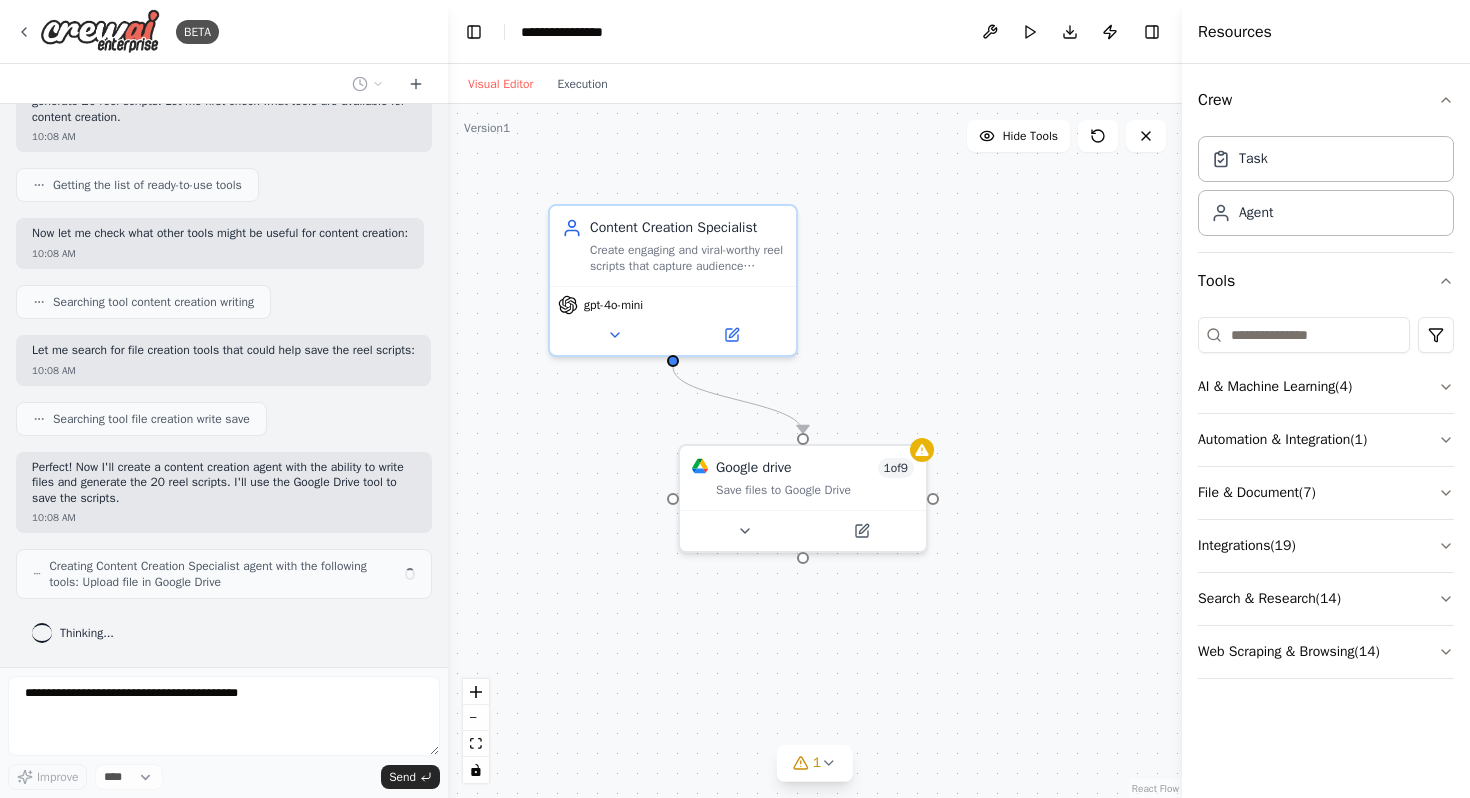 scroll, scrollTop: 183, scrollLeft: 0, axis: vertical 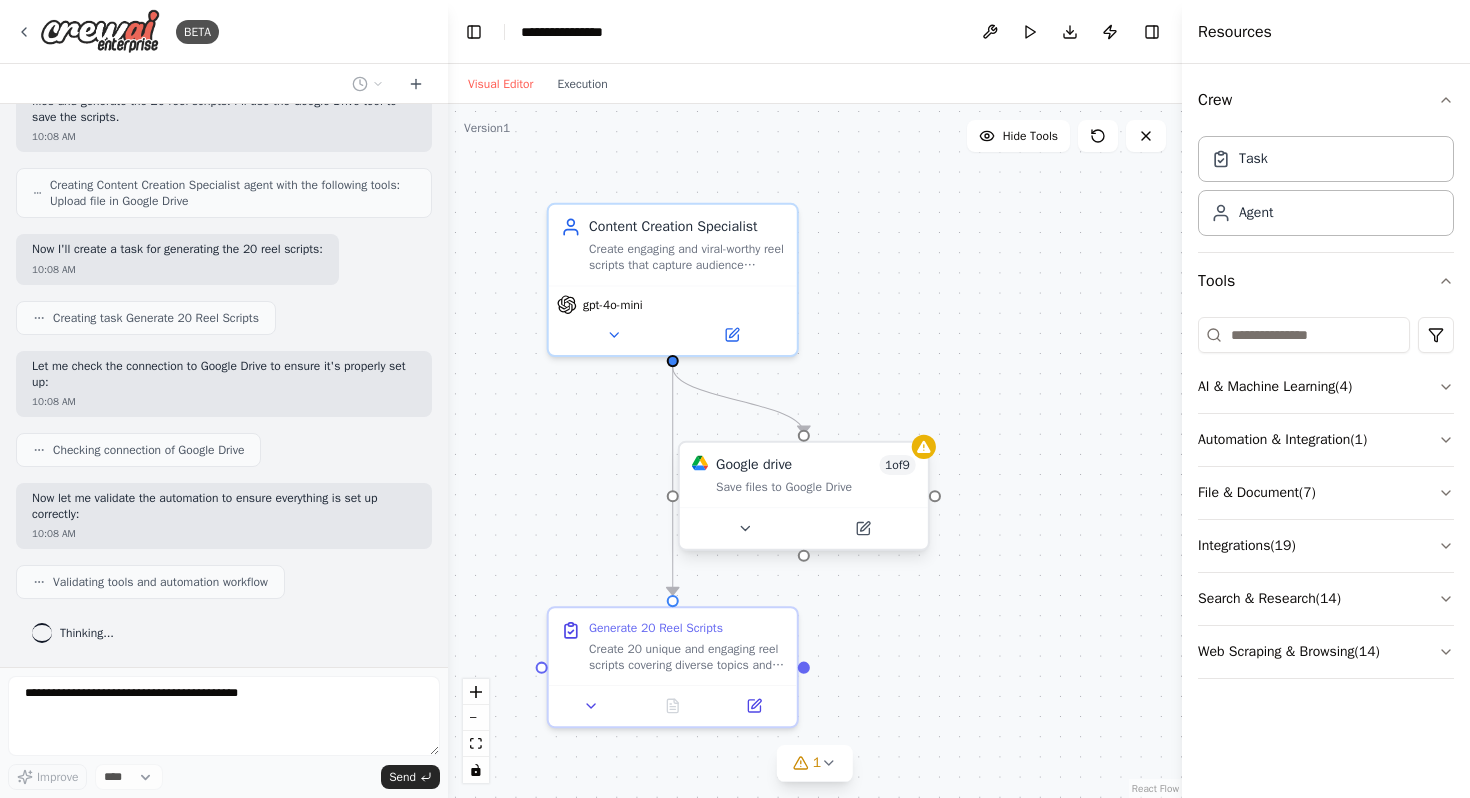 click on "Google drive 1  of  9 Save files to Google Drive" at bounding box center (804, 475) 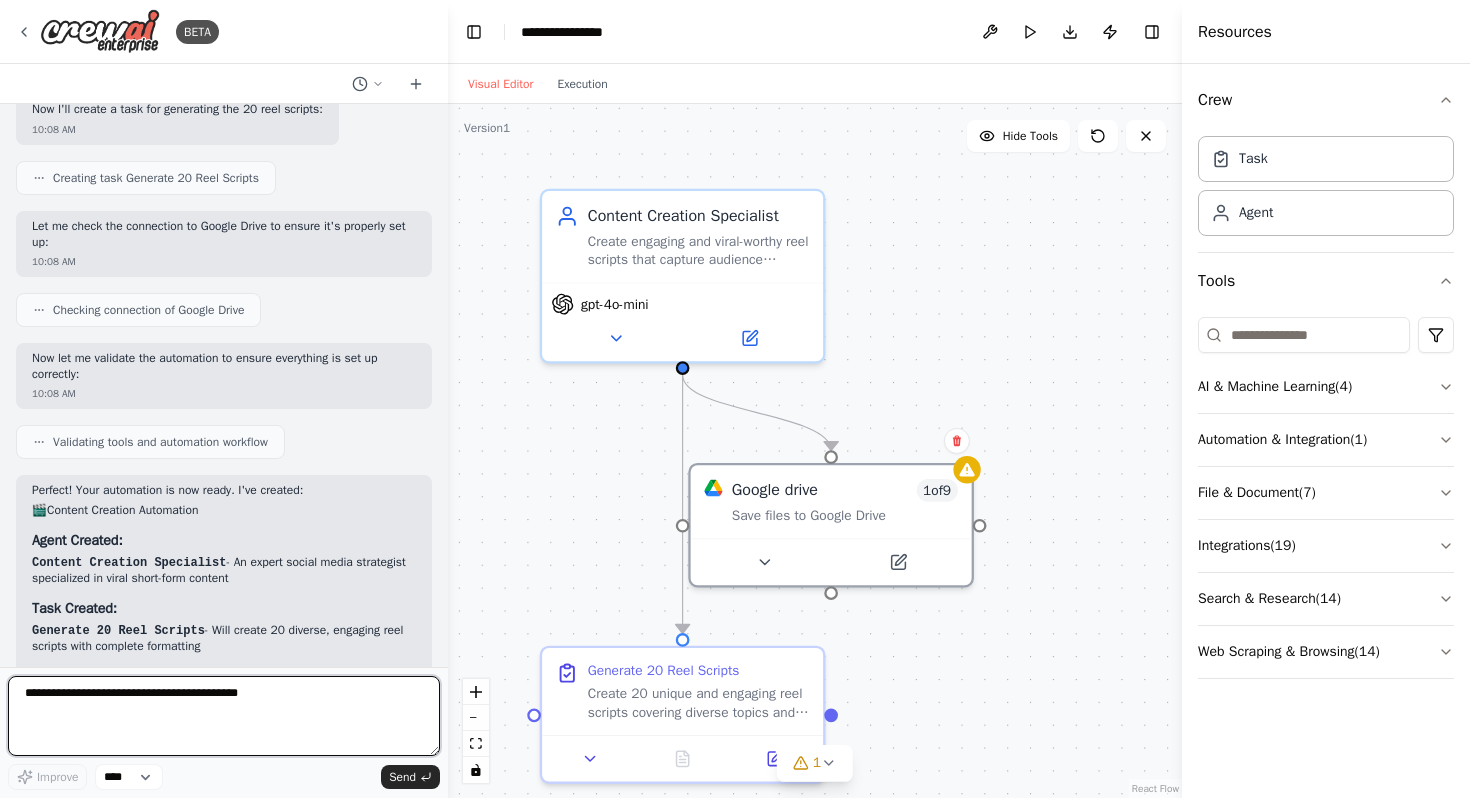 scroll, scrollTop: 651, scrollLeft: 0, axis: vertical 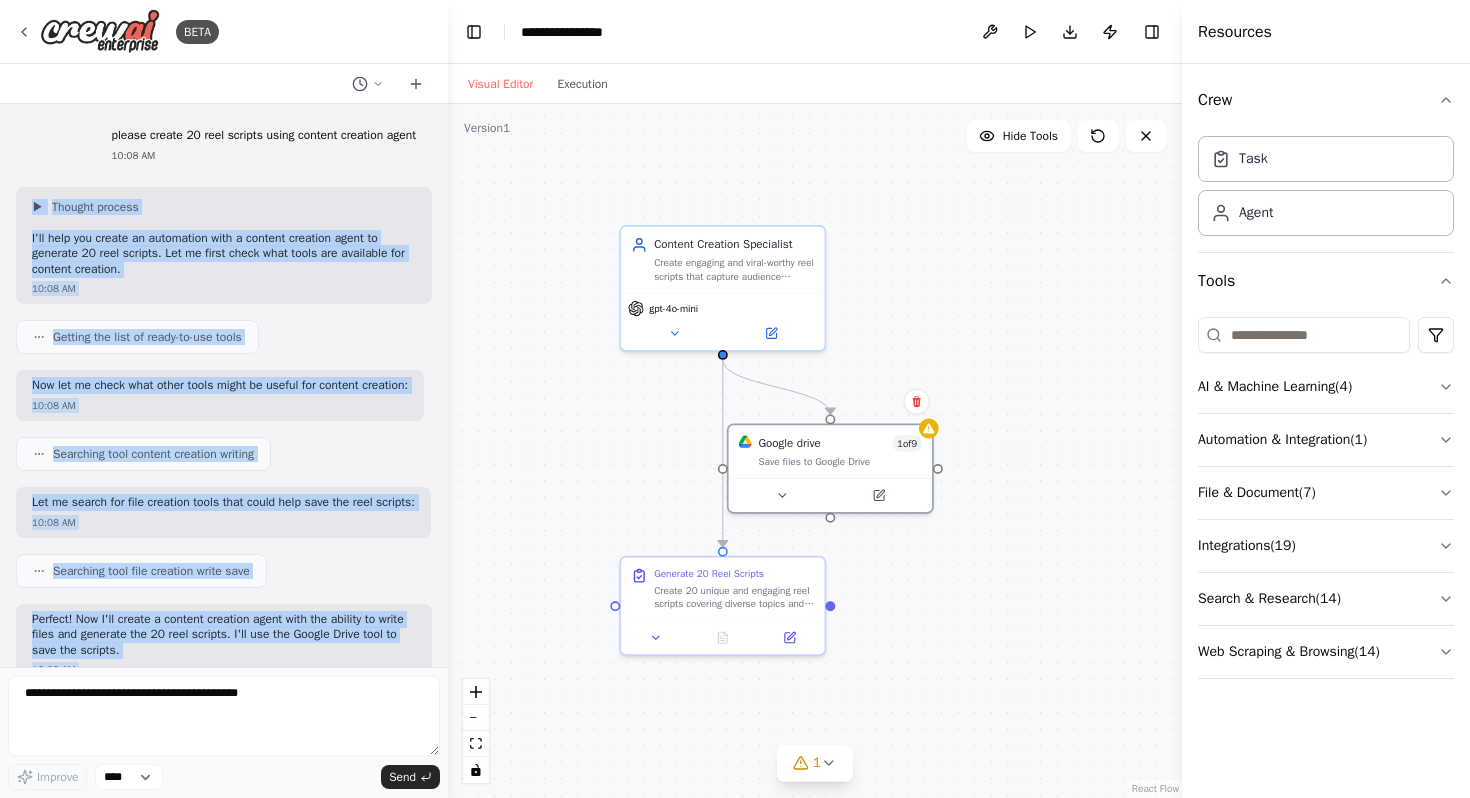 drag, startPoint x: 95, startPoint y: 631, endPoint x: 25, endPoint y: 202, distance: 434.67343 